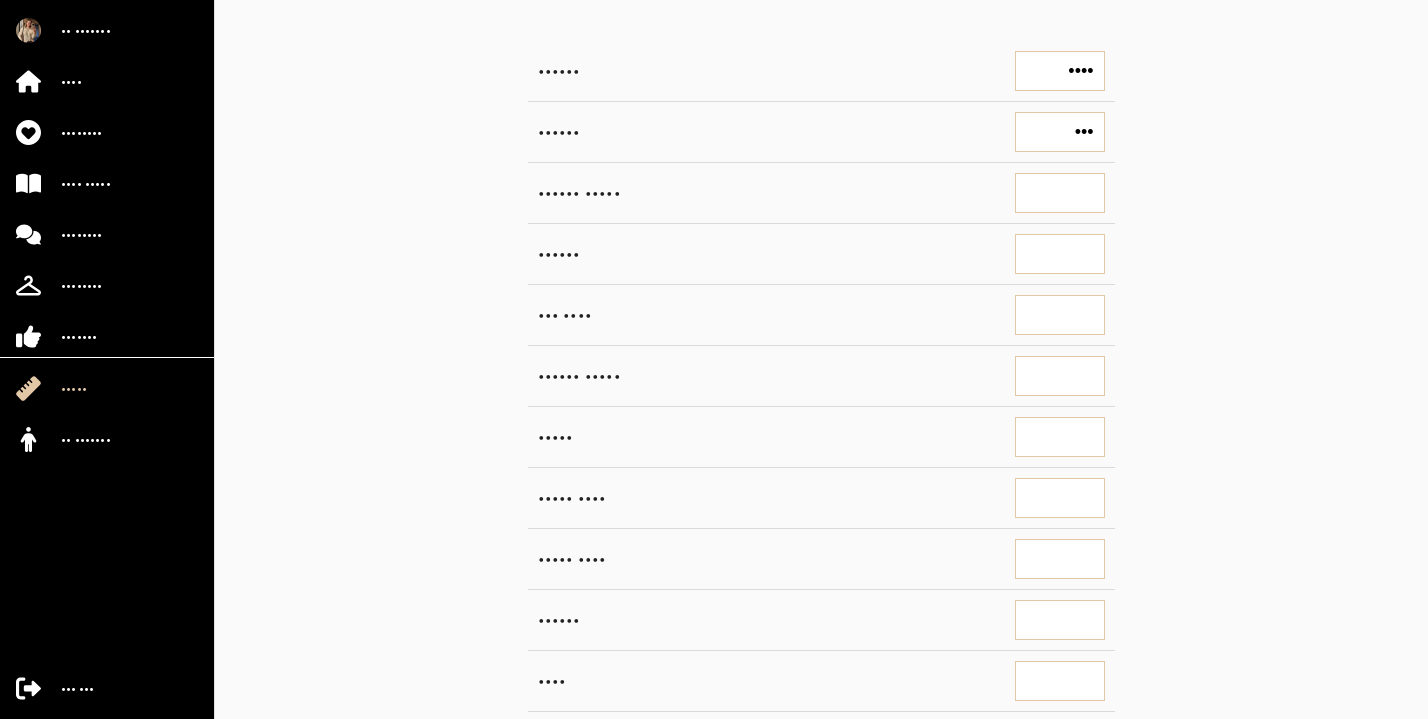 scroll, scrollTop: 137, scrollLeft: 0, axis: vertical 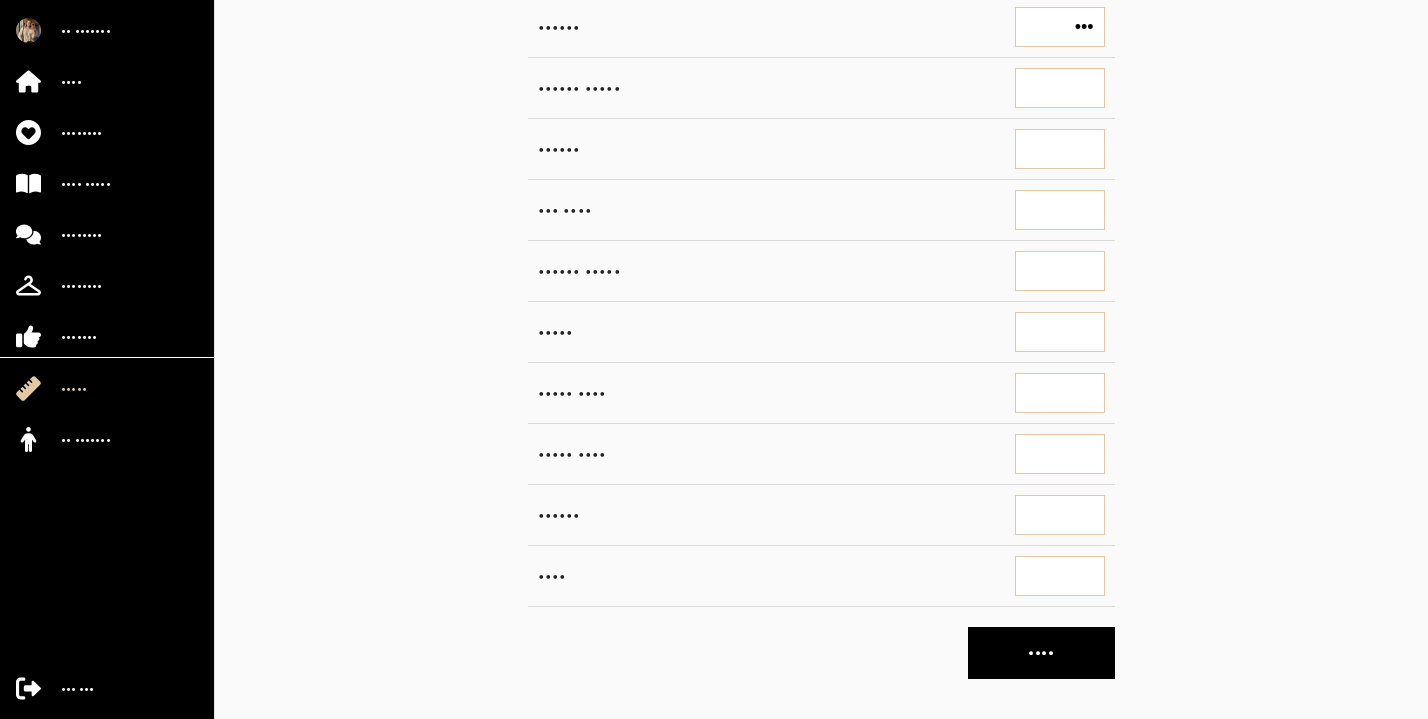 click on "••••" at bounding box center [1060, 576] 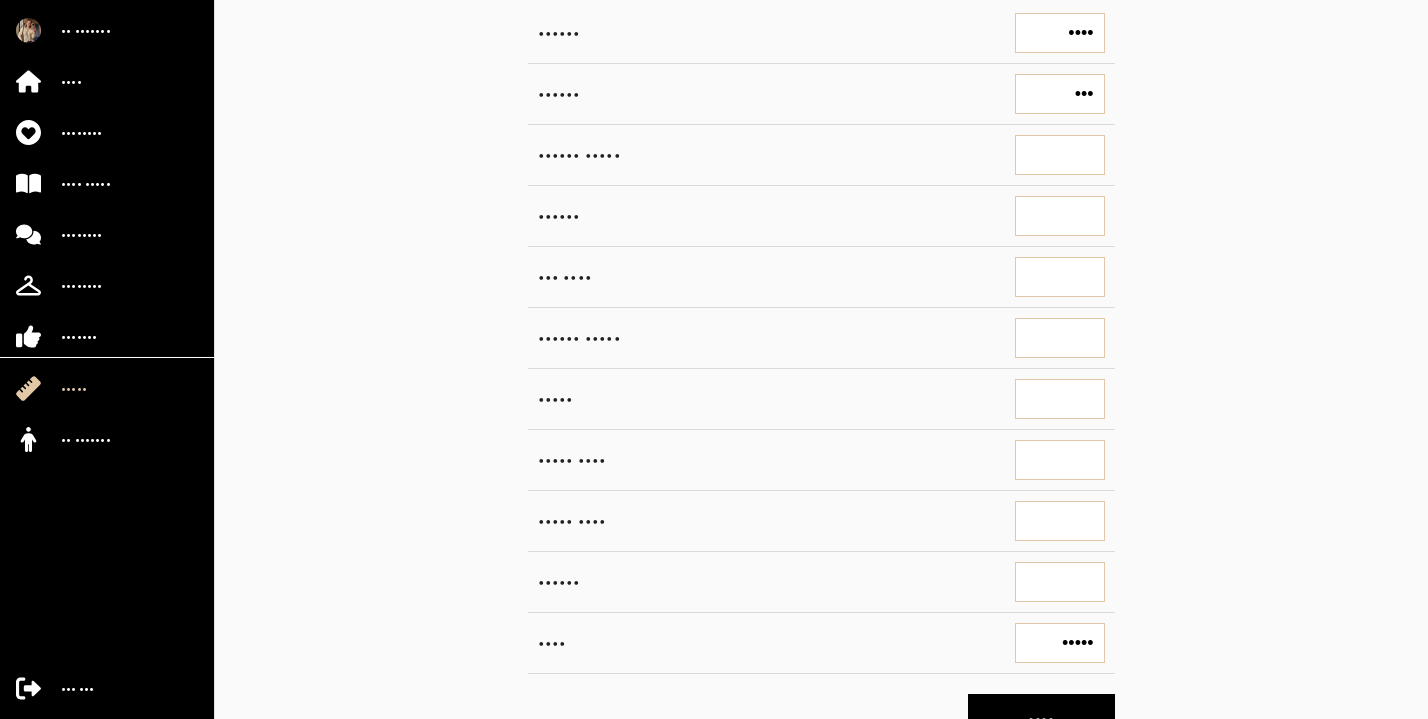 scroll, scrollTop: 180, scrollLeft: 0, axis: vertical 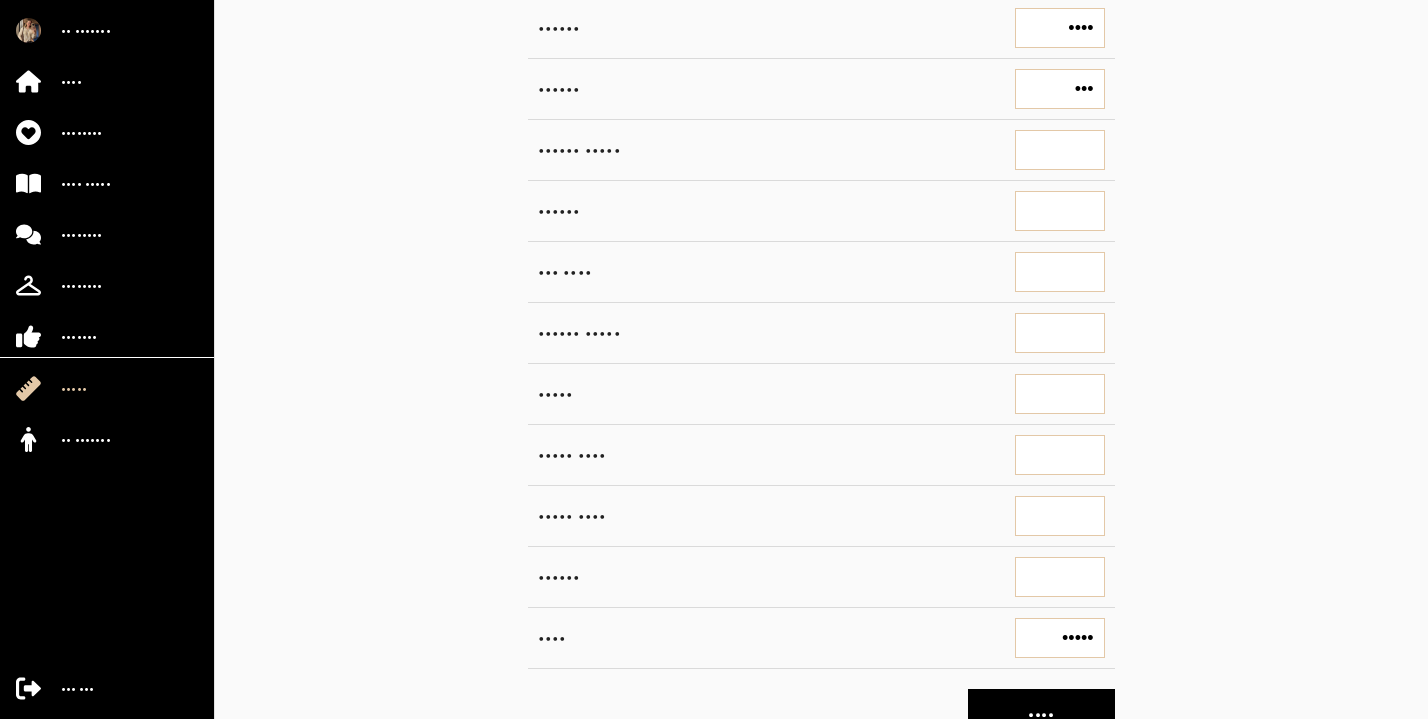 type on "•••••" 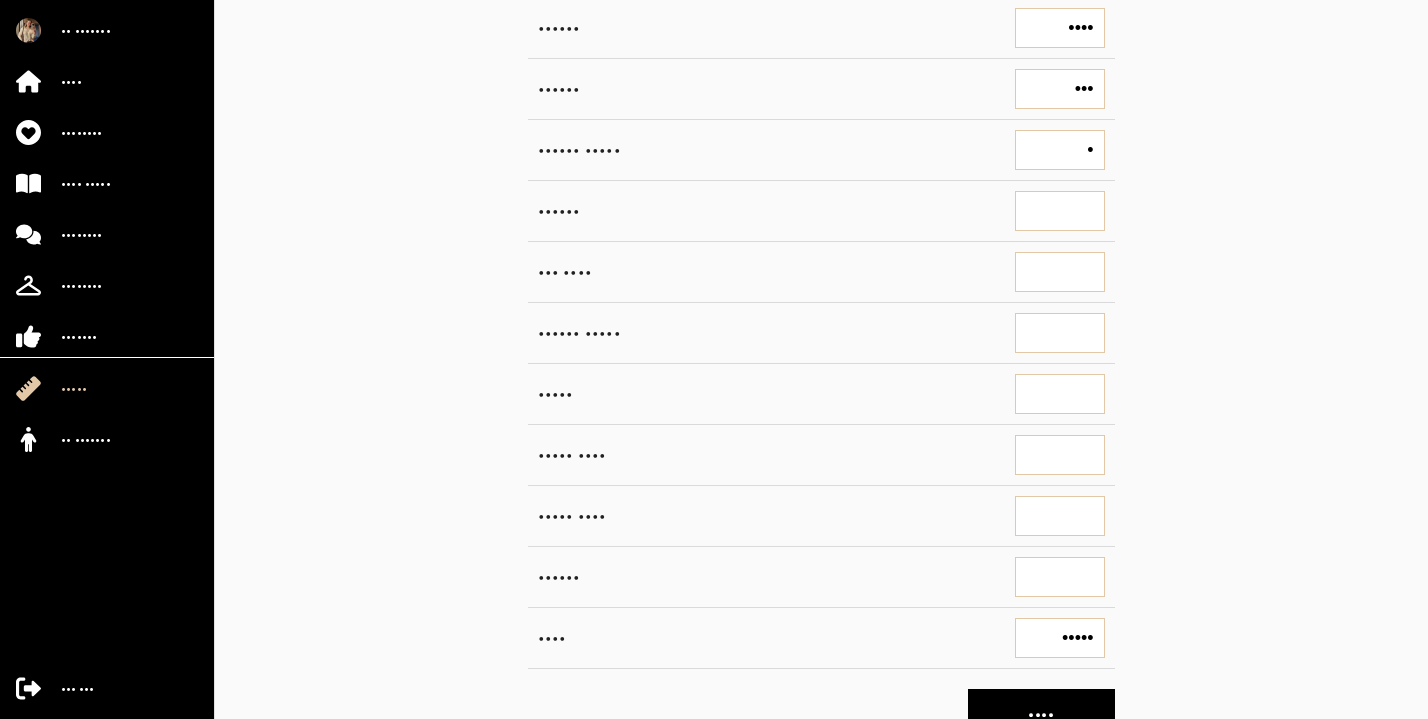 type on "•" 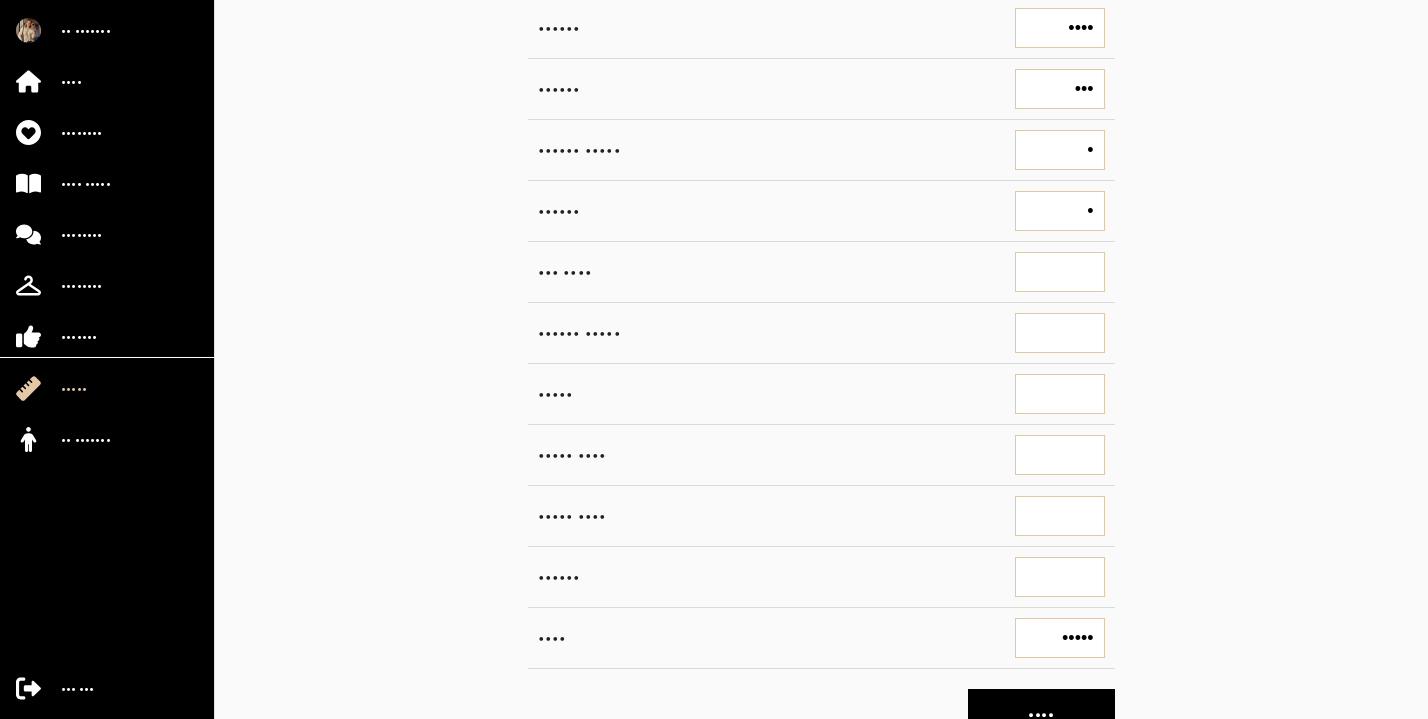 click on "•" at bounding box center (1060, 211) 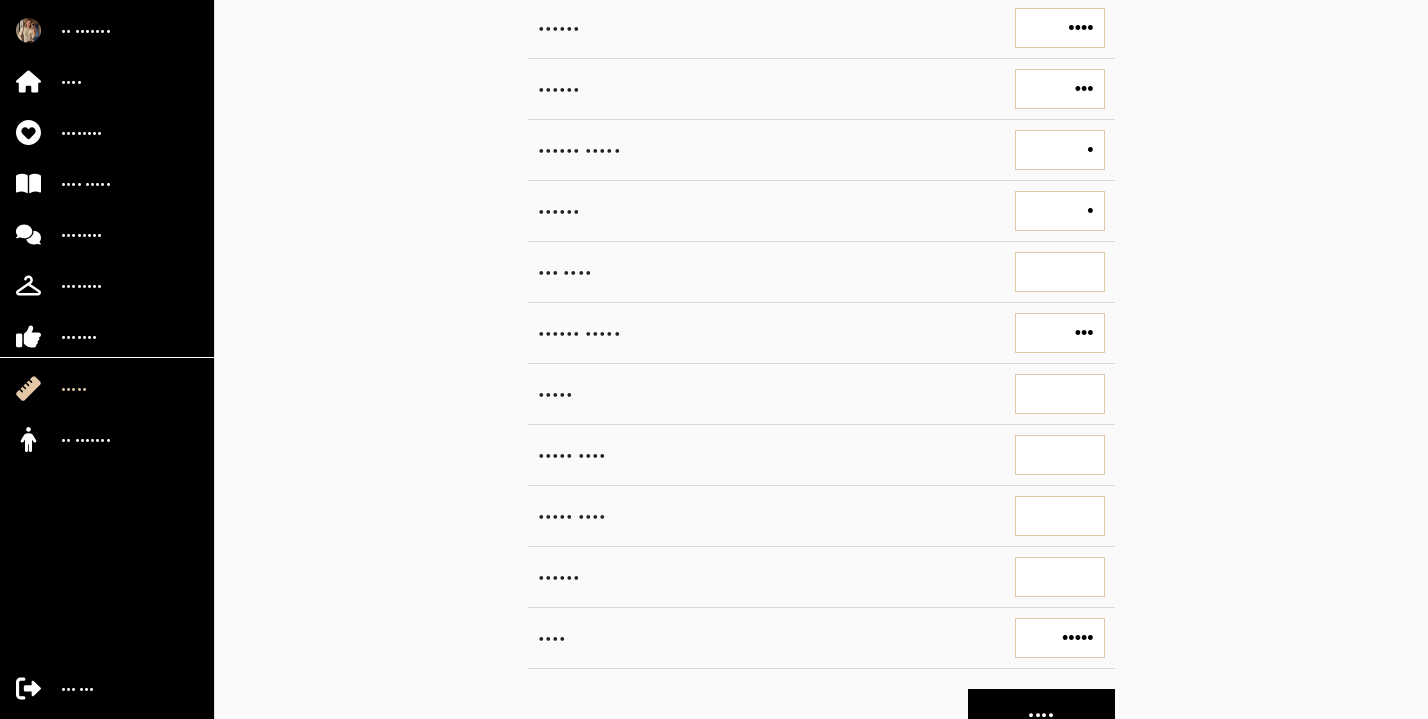 type on "•••" 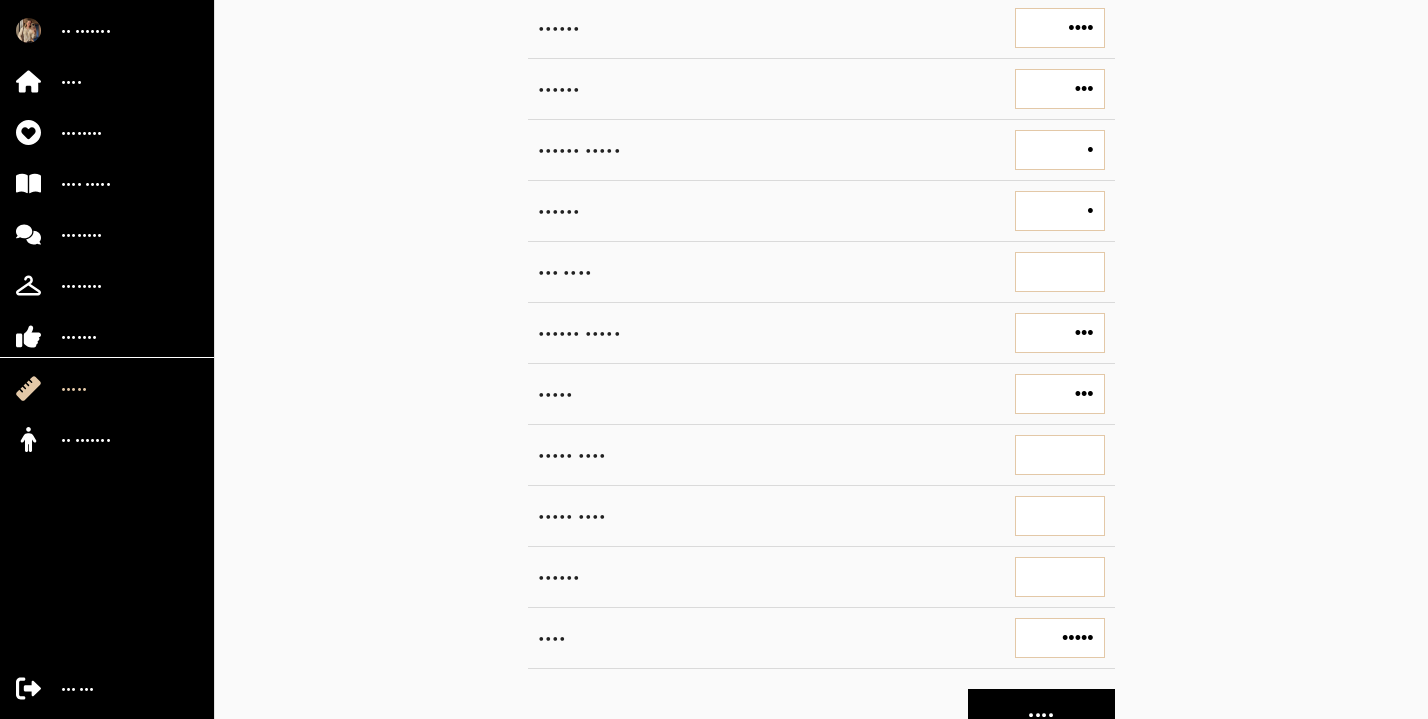 type on "•••" 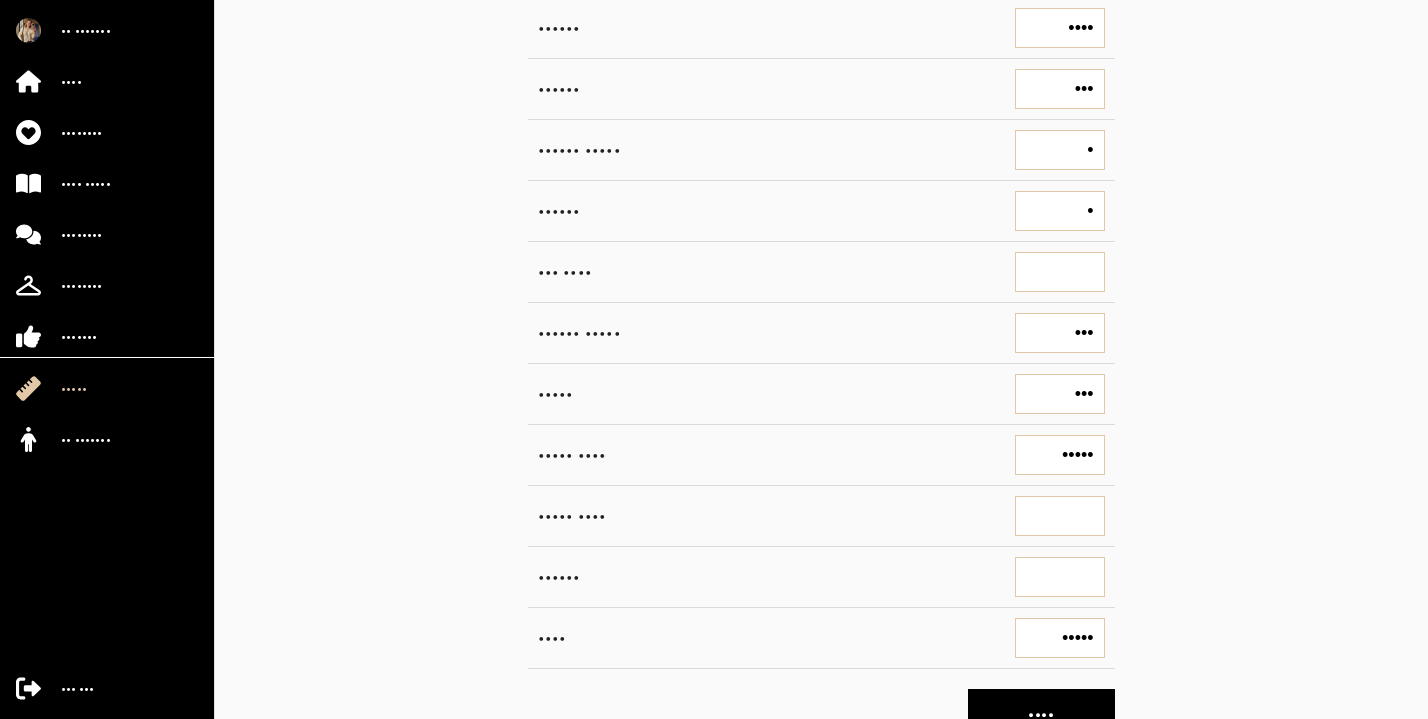 type on "•••••" 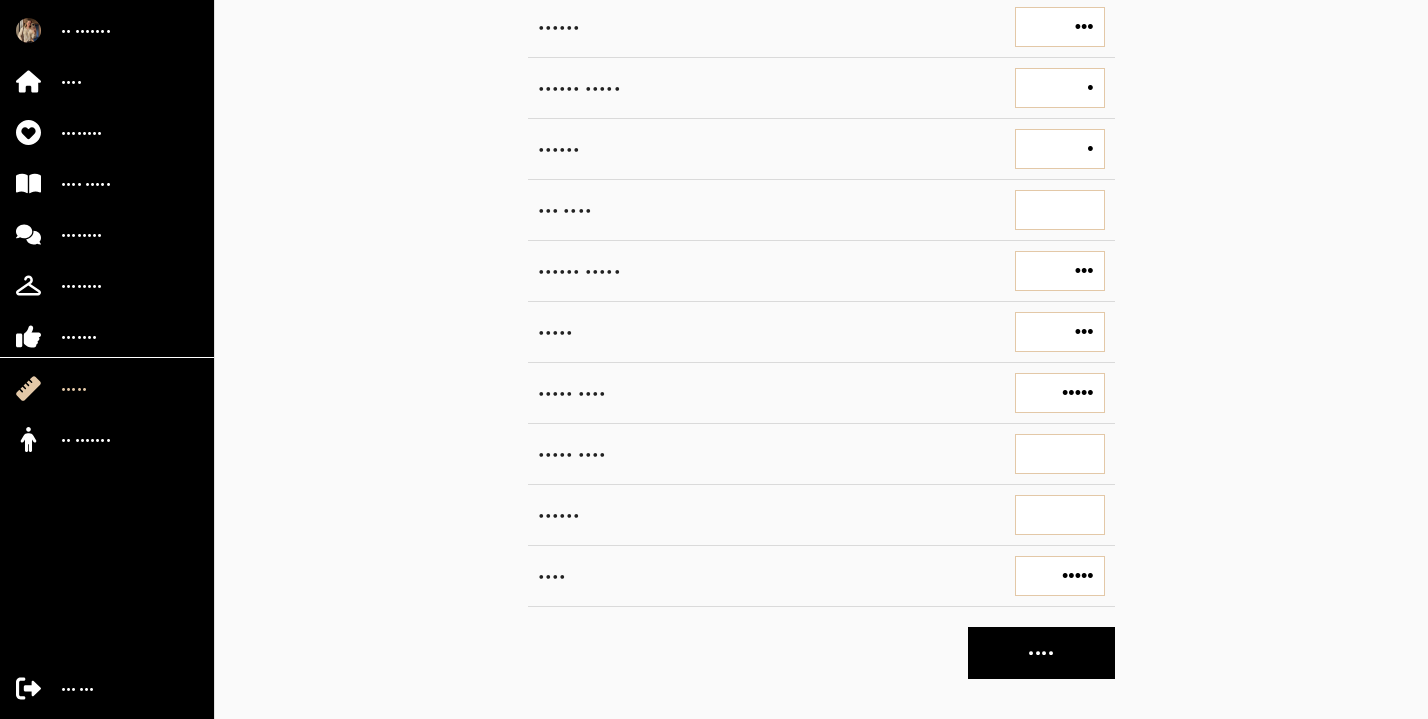scroll, scrollTop: 242, scrollLeft: 0, axis: vertical 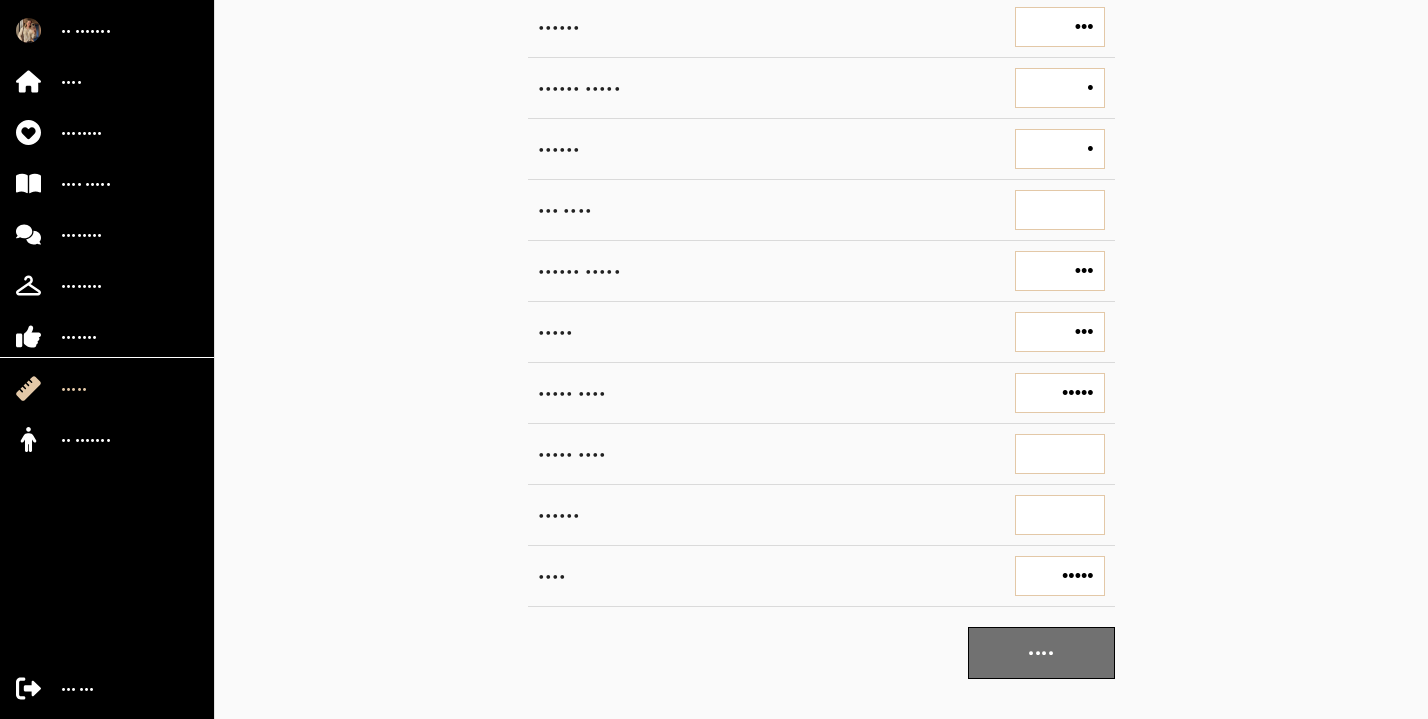 click on "••••" at bounding box center (1041, 653) 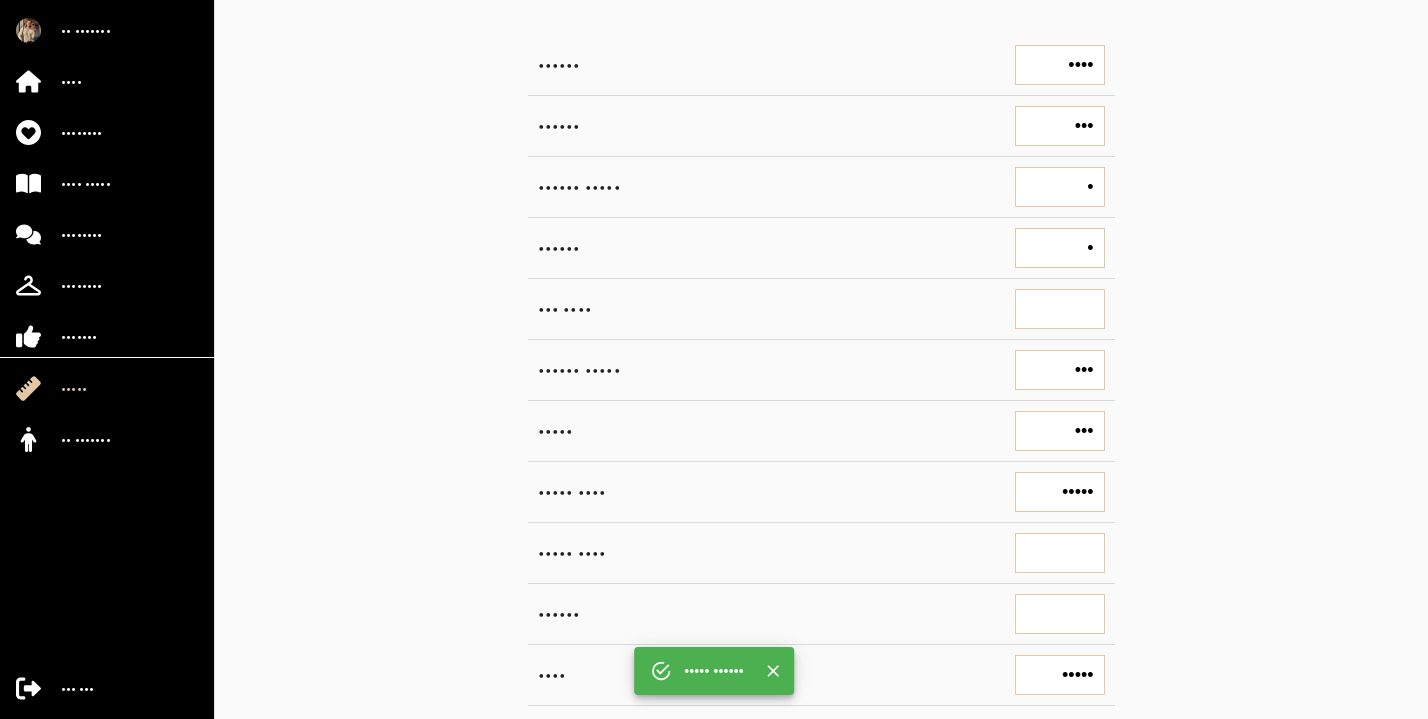 scroll, scrollTop: 17, scrollLeft: 0, axis: vertical 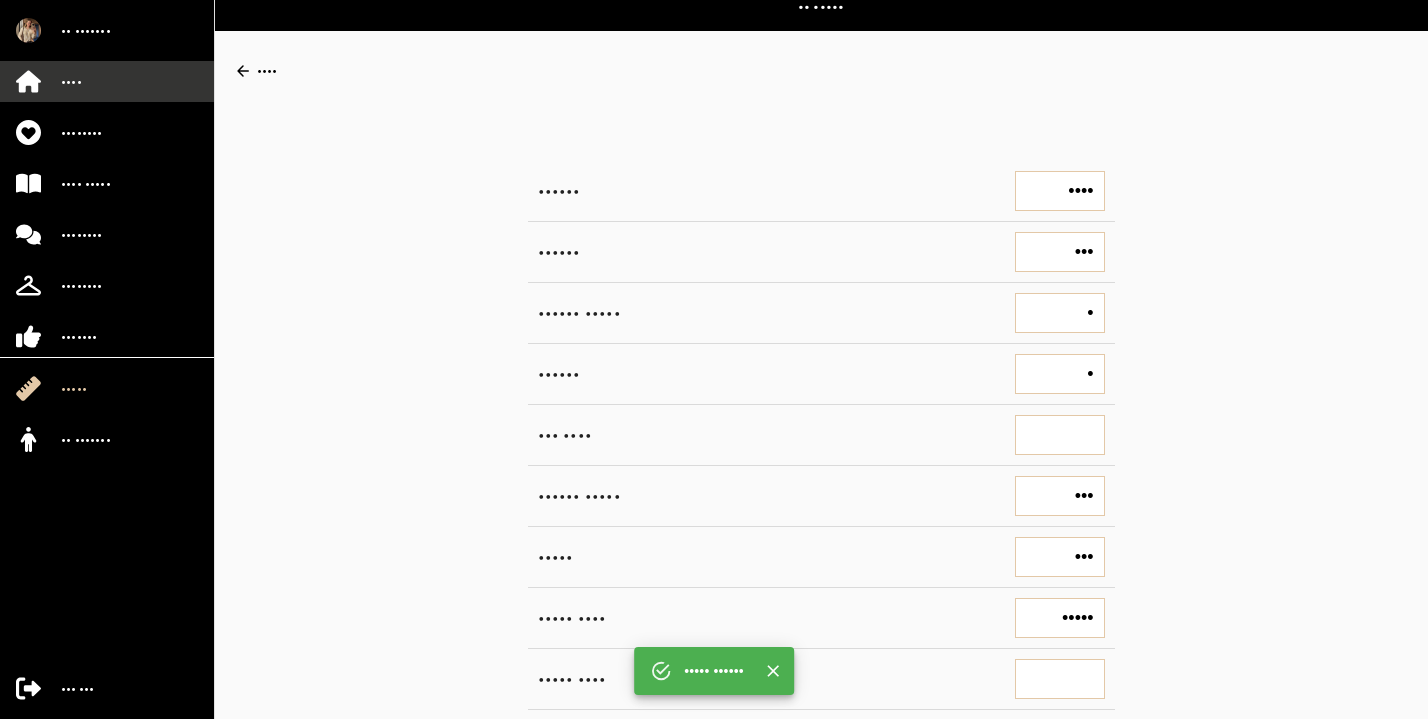 click on "••••" at bounding box center [107, 81] 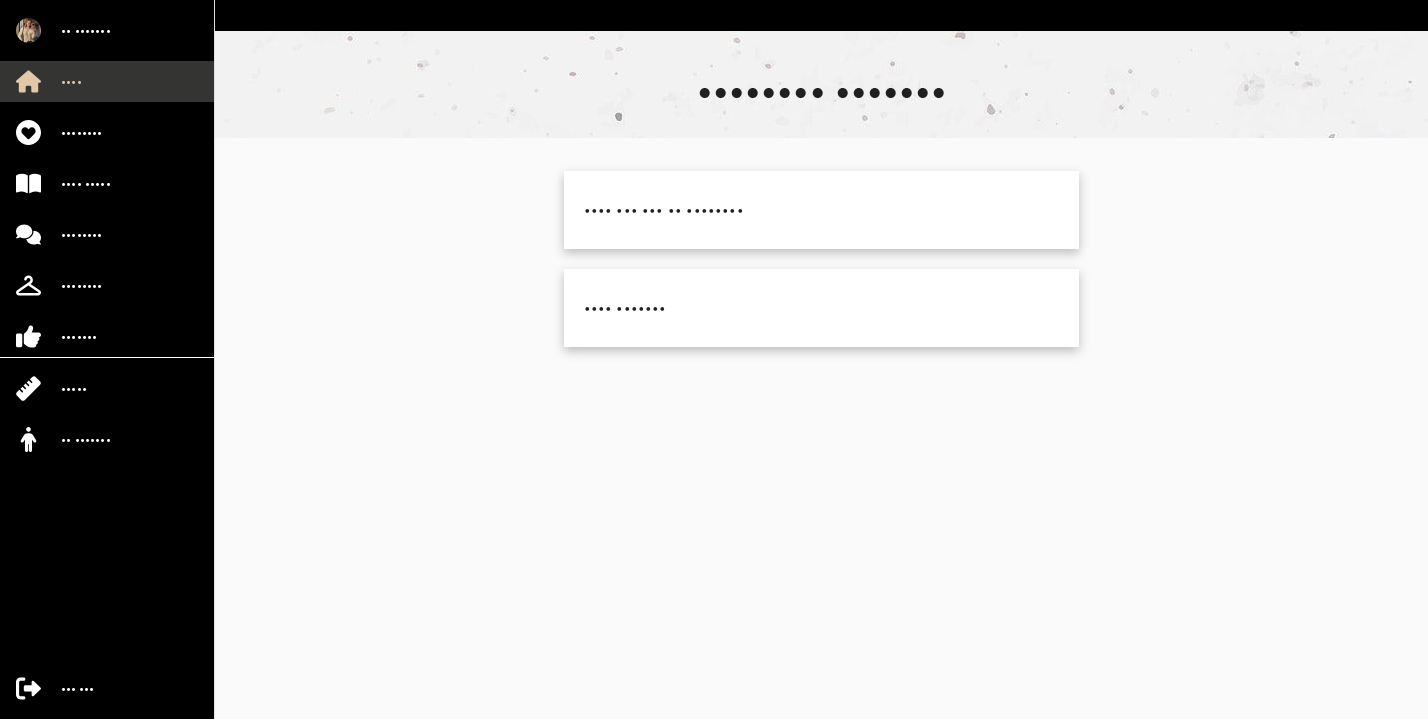 scroll, scrollTop: 0, scrollLeft: 0, axis: both 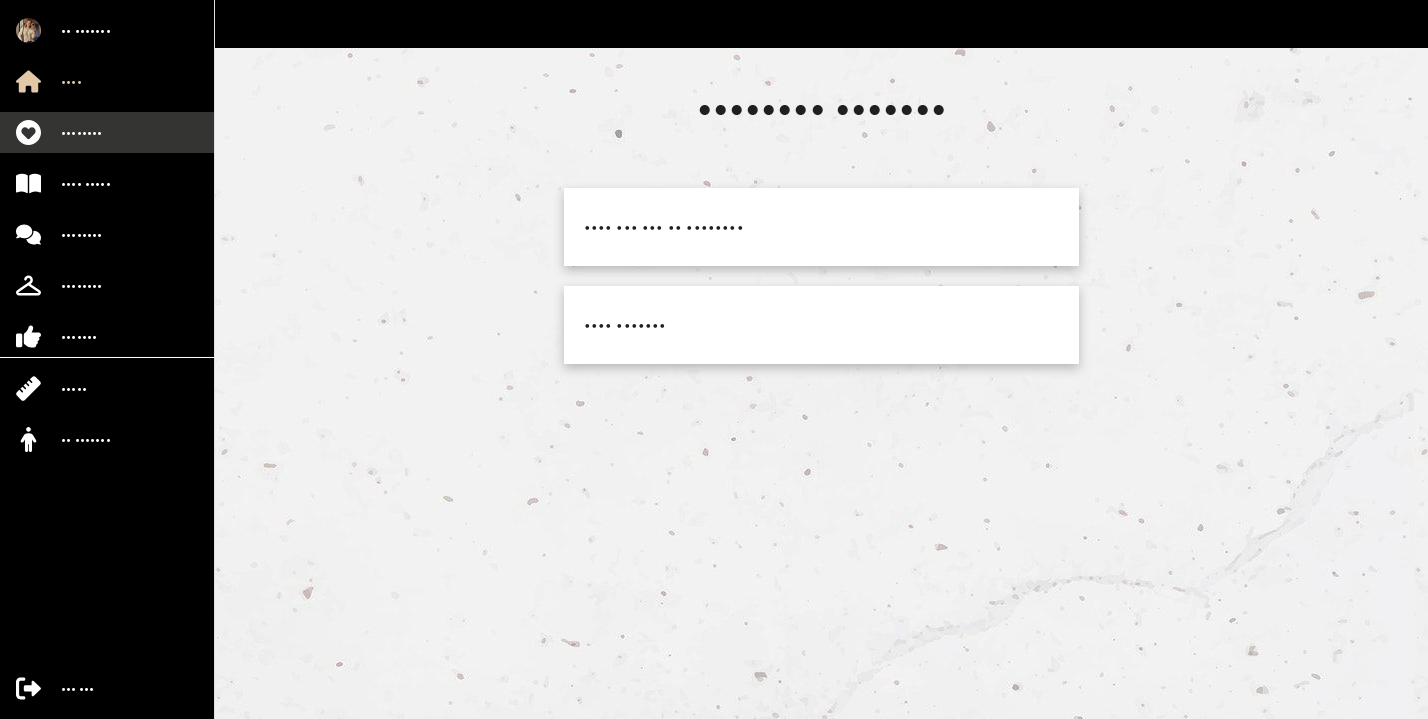 click on "••••••••" at bounding box center [107, 132] 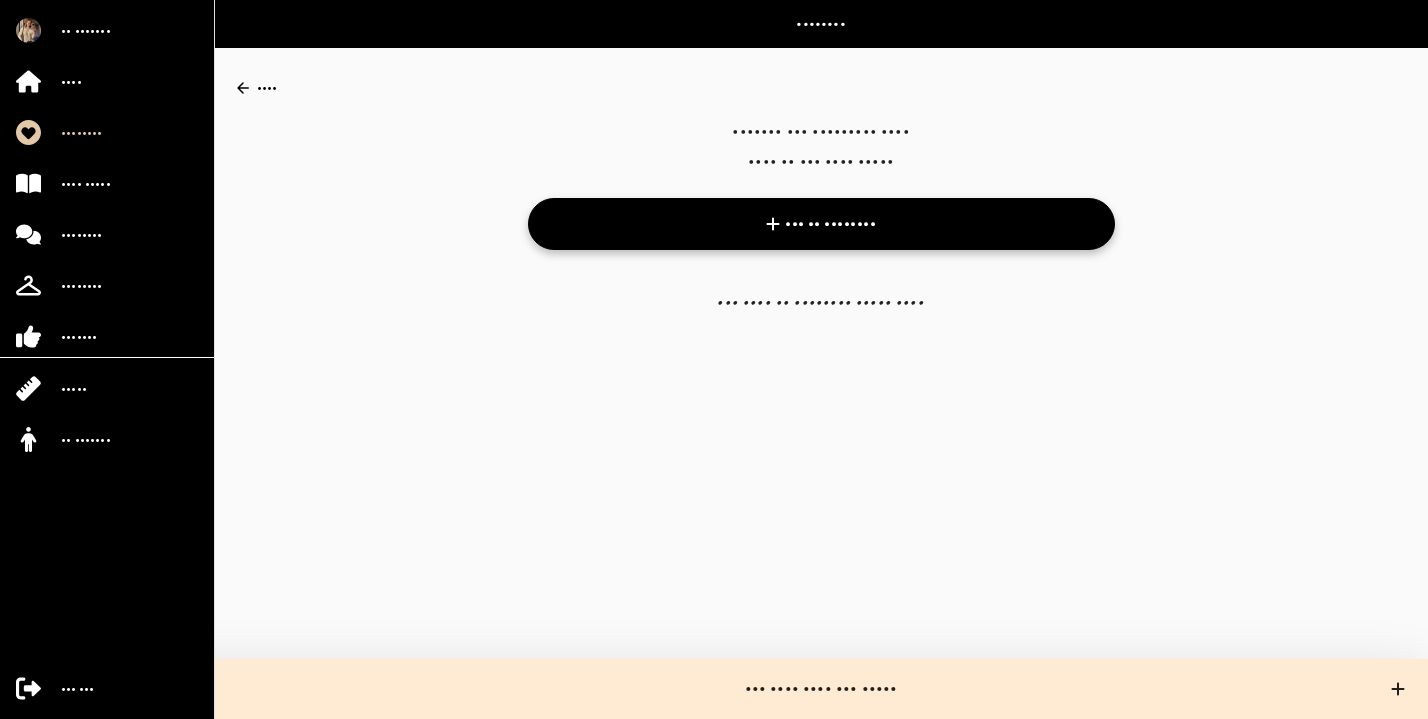 click on "•• ••••••• •••• •••••••• •••• ••••• •••••••• •••••••• ••••••• ••••• •• •••••••" at bounding box center [107, 230] 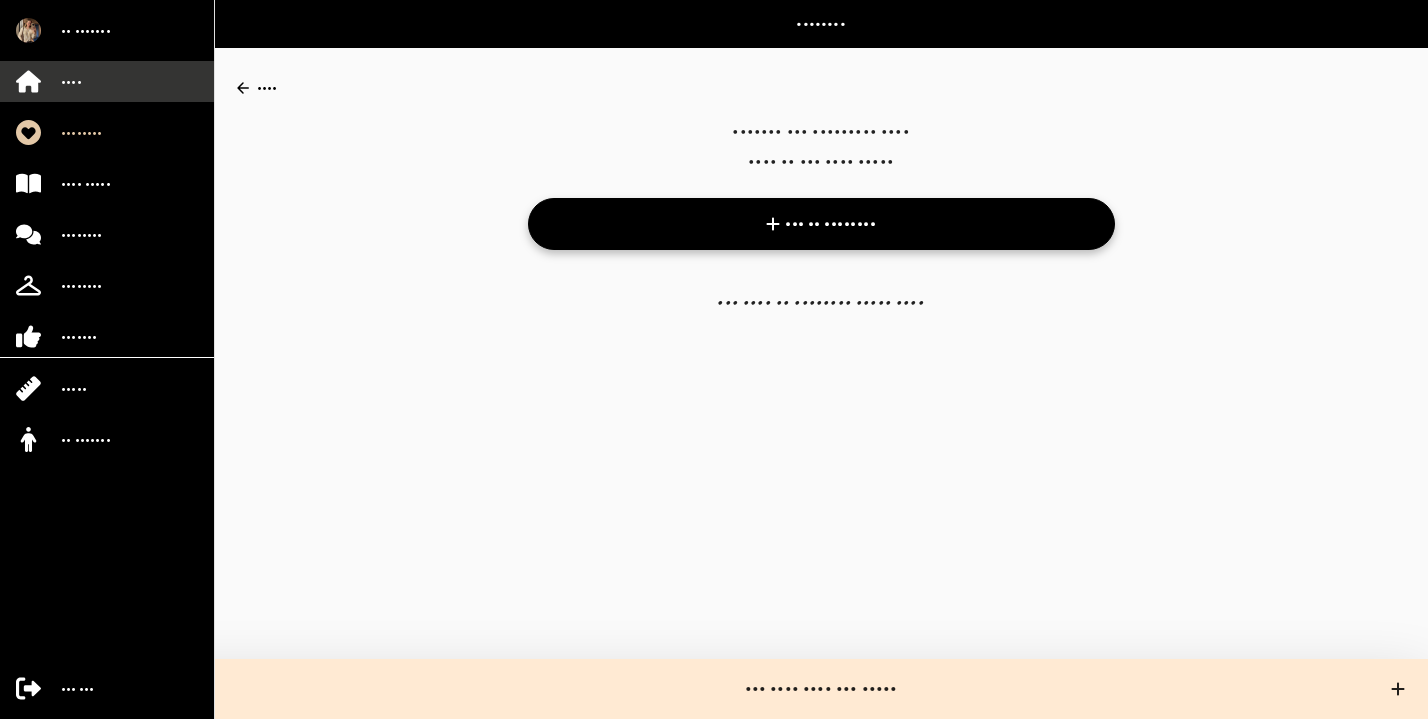 click on "••••" at bounding box center [107, 81] 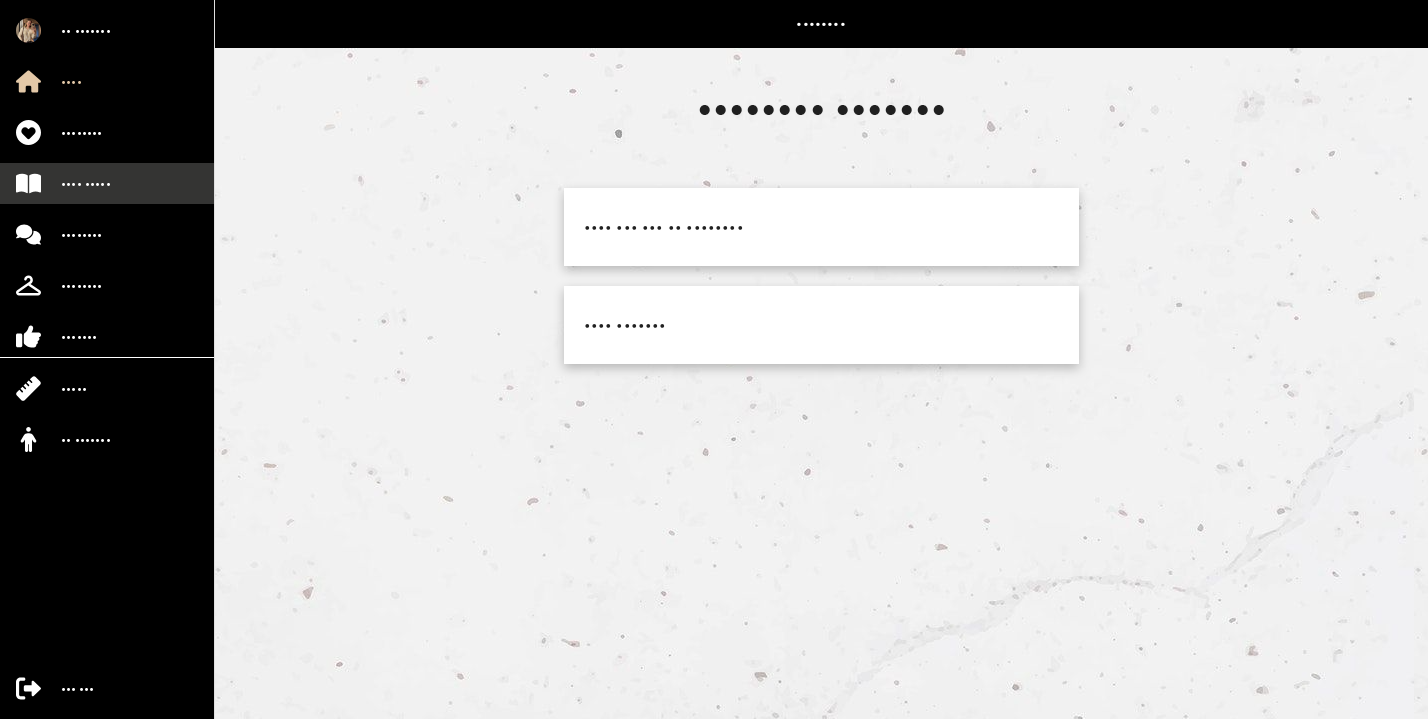 click on "•••• •••••" at bounding box center [86, 184] 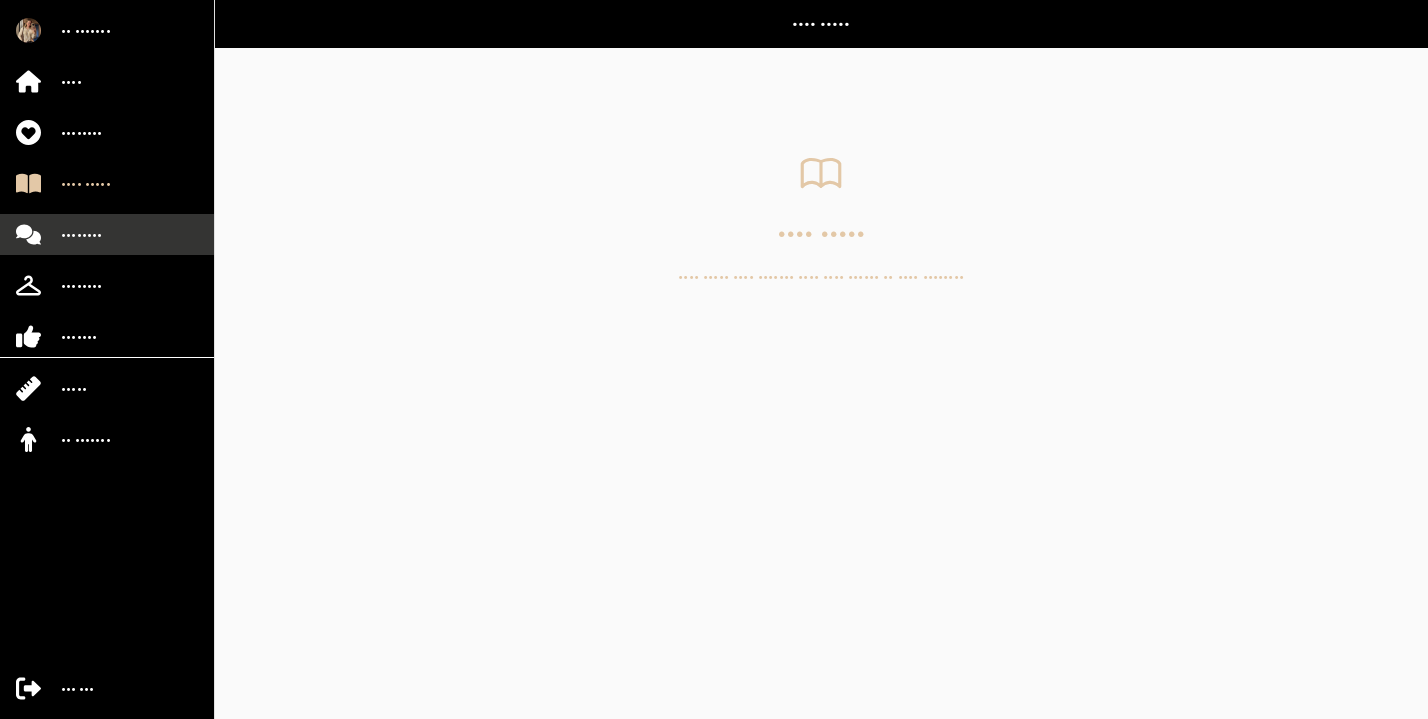 click on "••••••••" at bounding box center [107, 234] 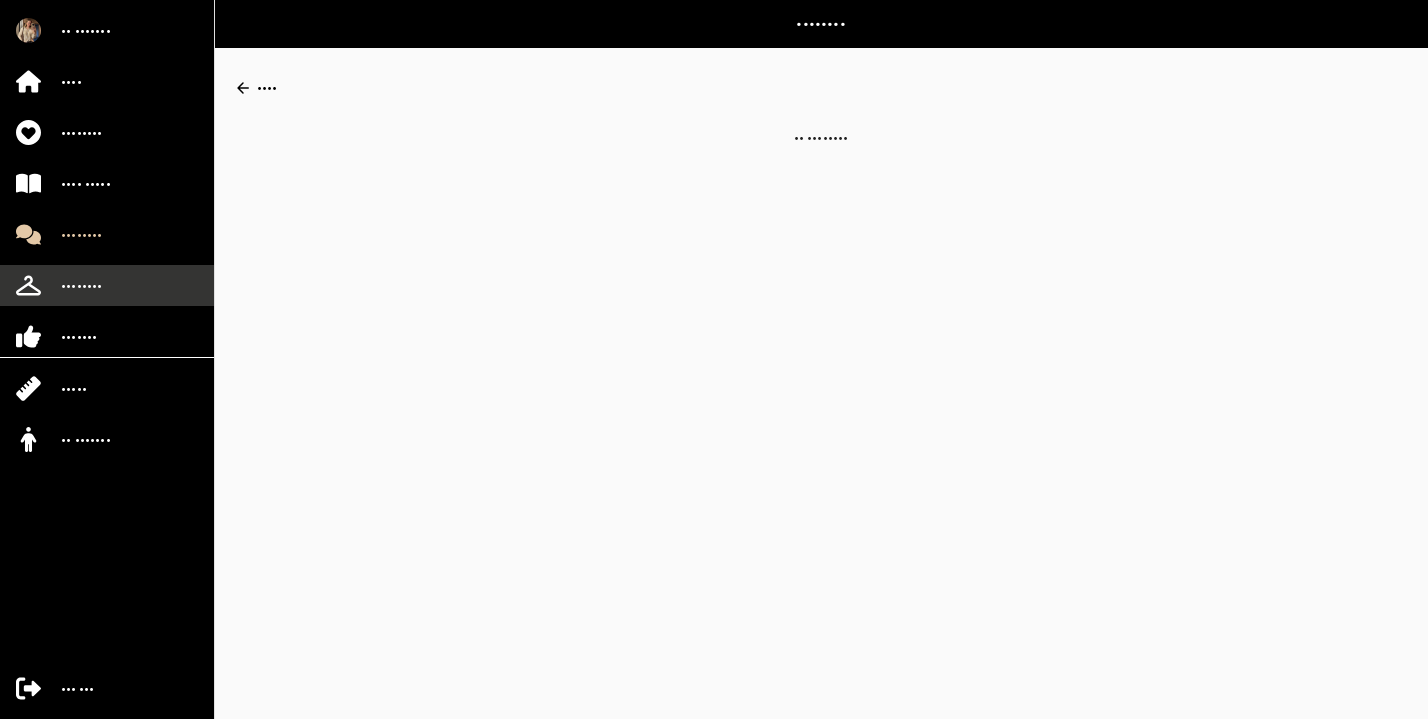 click on "••••••••" at bounding box center (81, 286) 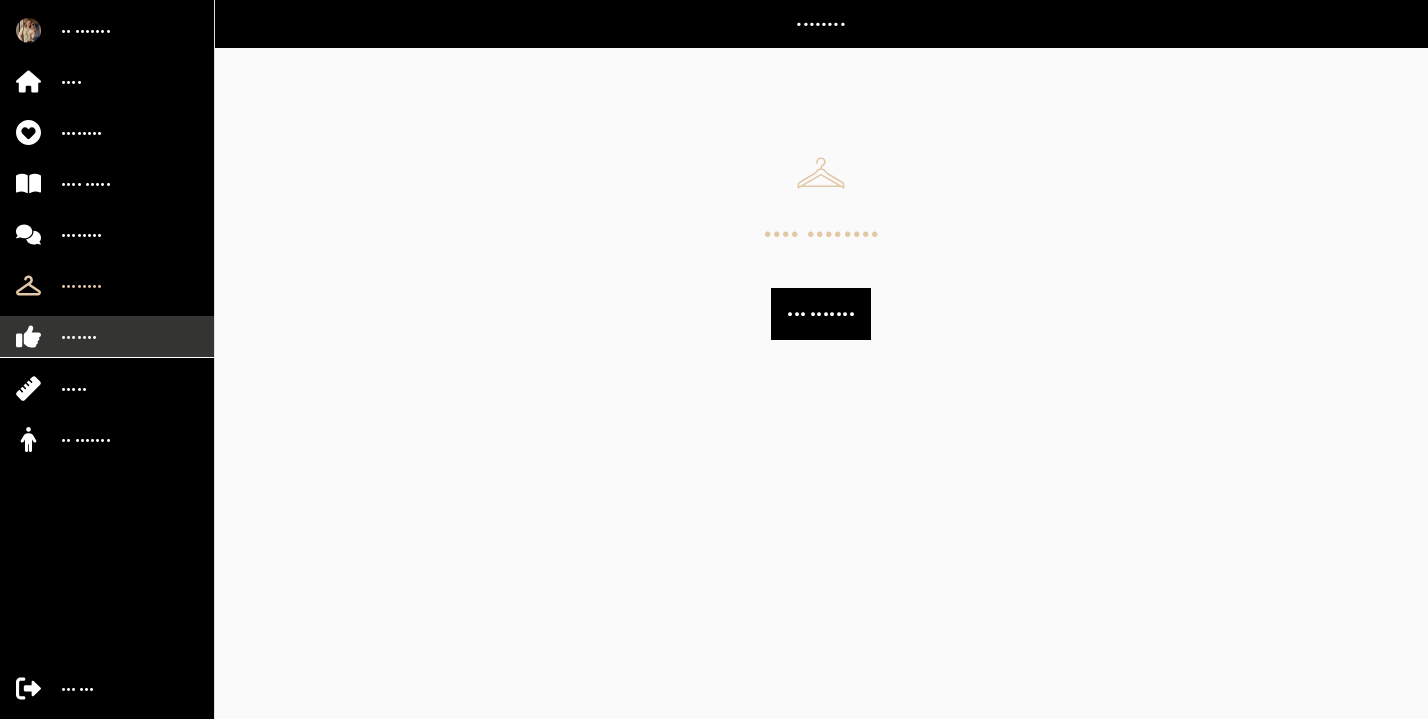 click on "•••••••" at bounding box center (79, 337) 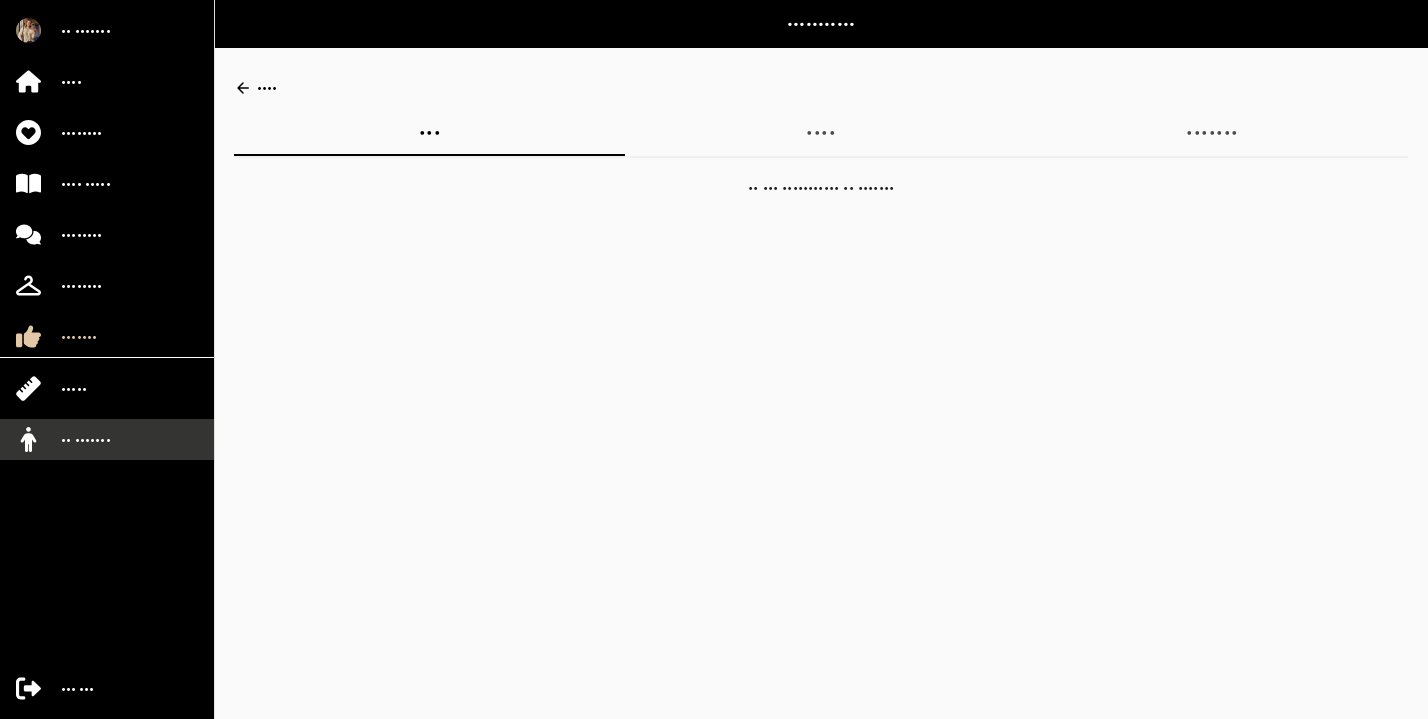 click on "•• •••••••" at bounding box center [86, 440] 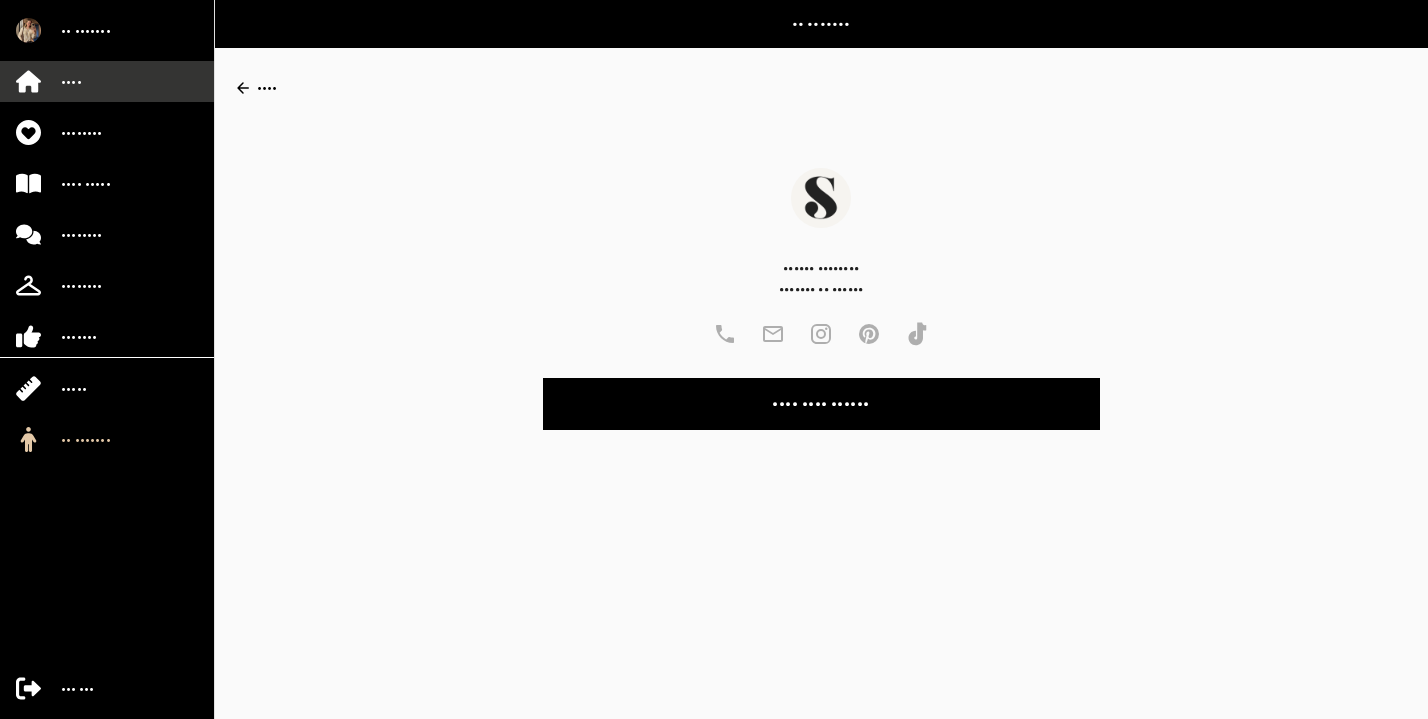 click on "••••" at bounding box center (107, 81) 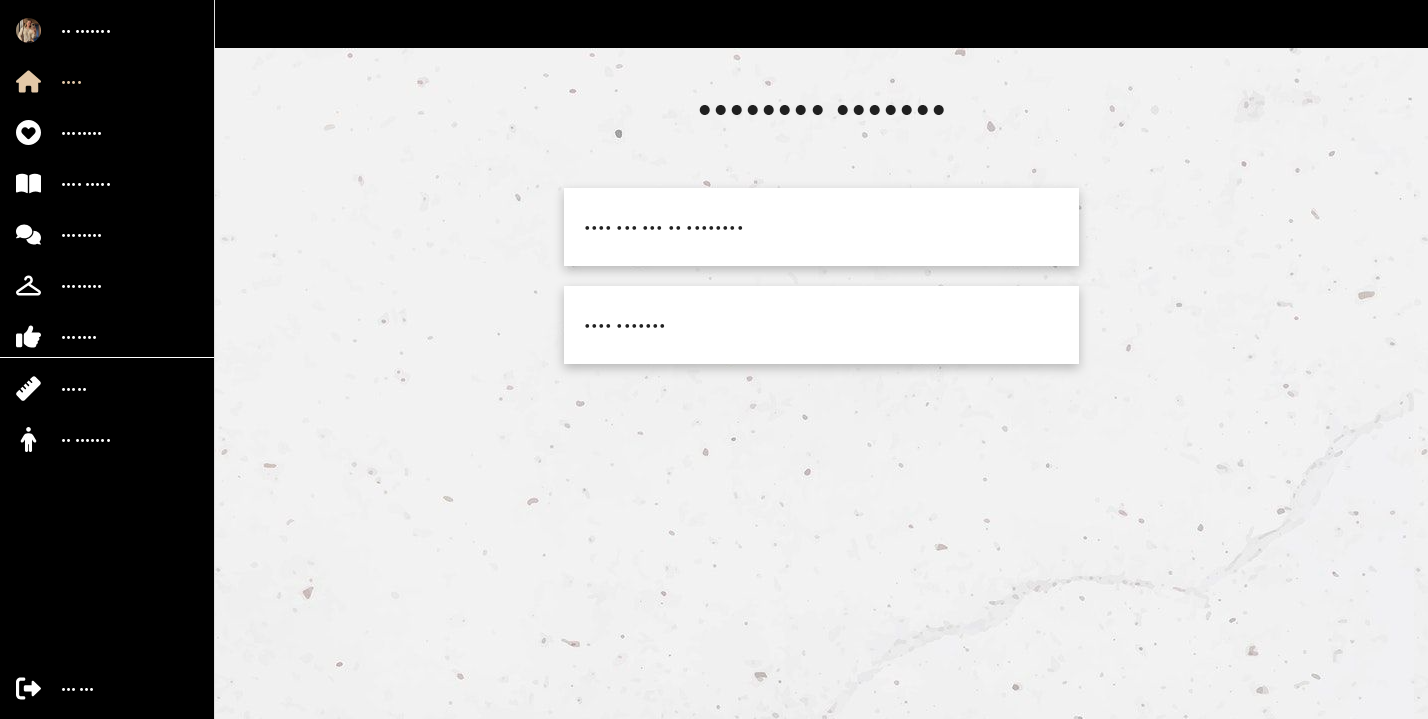 click on "•••• •••••••" at bounding box center (821, 227) 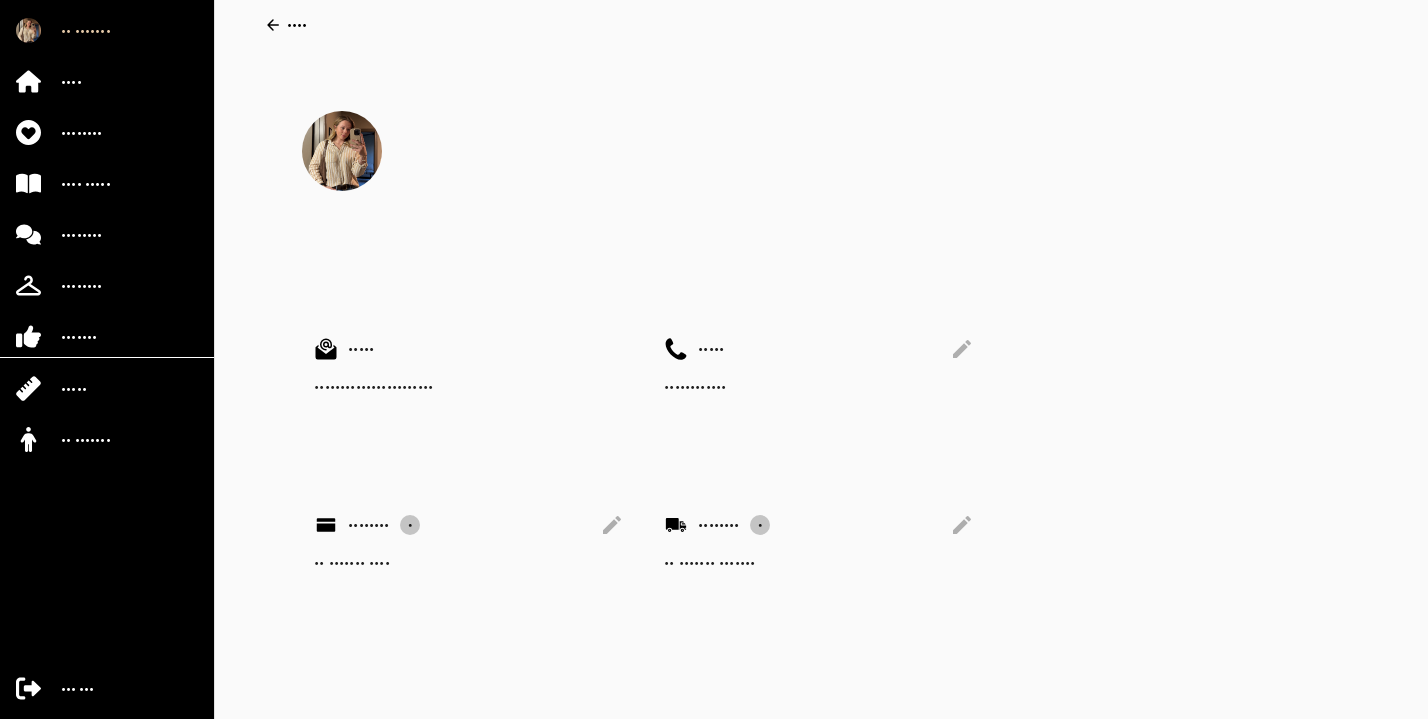 scroll, scrollTop: 93, scrollLeft: 0, axis: vertical 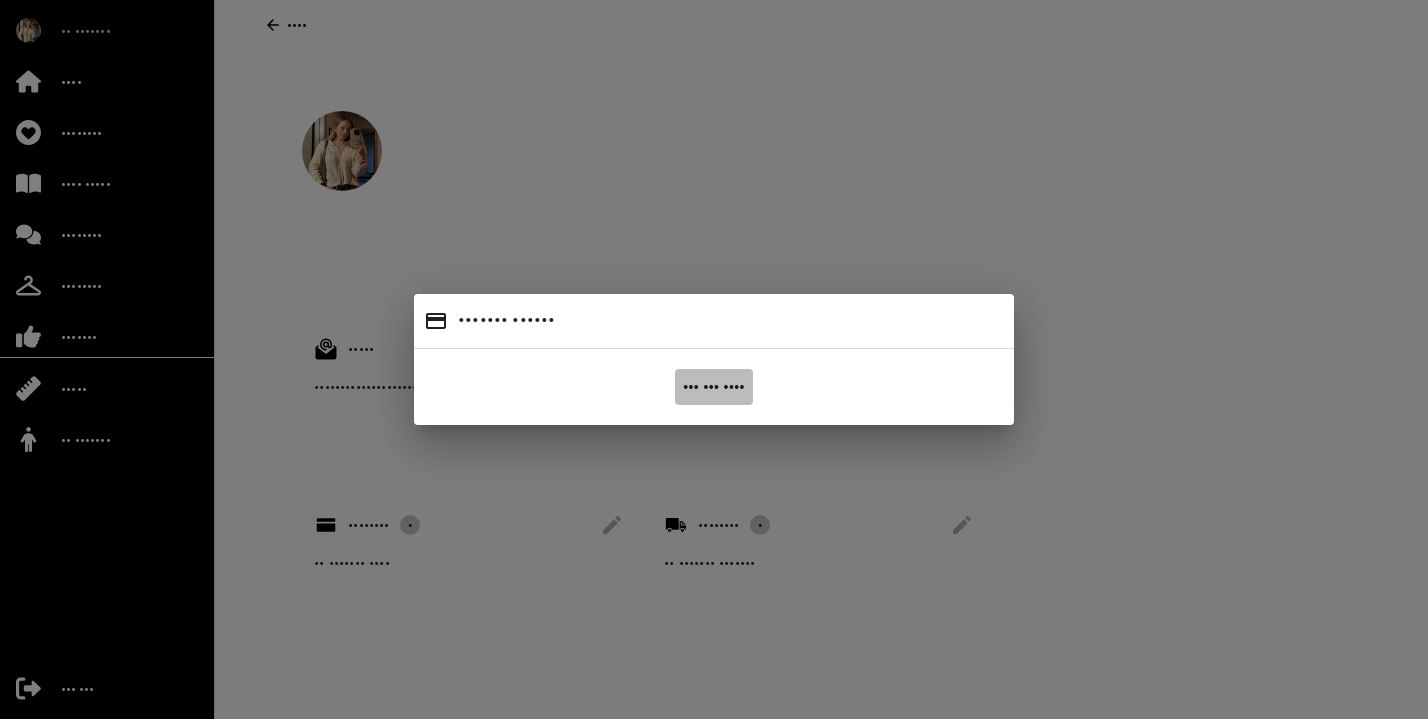 click on "••• ••• ••••" at bounding box center (714, 387) 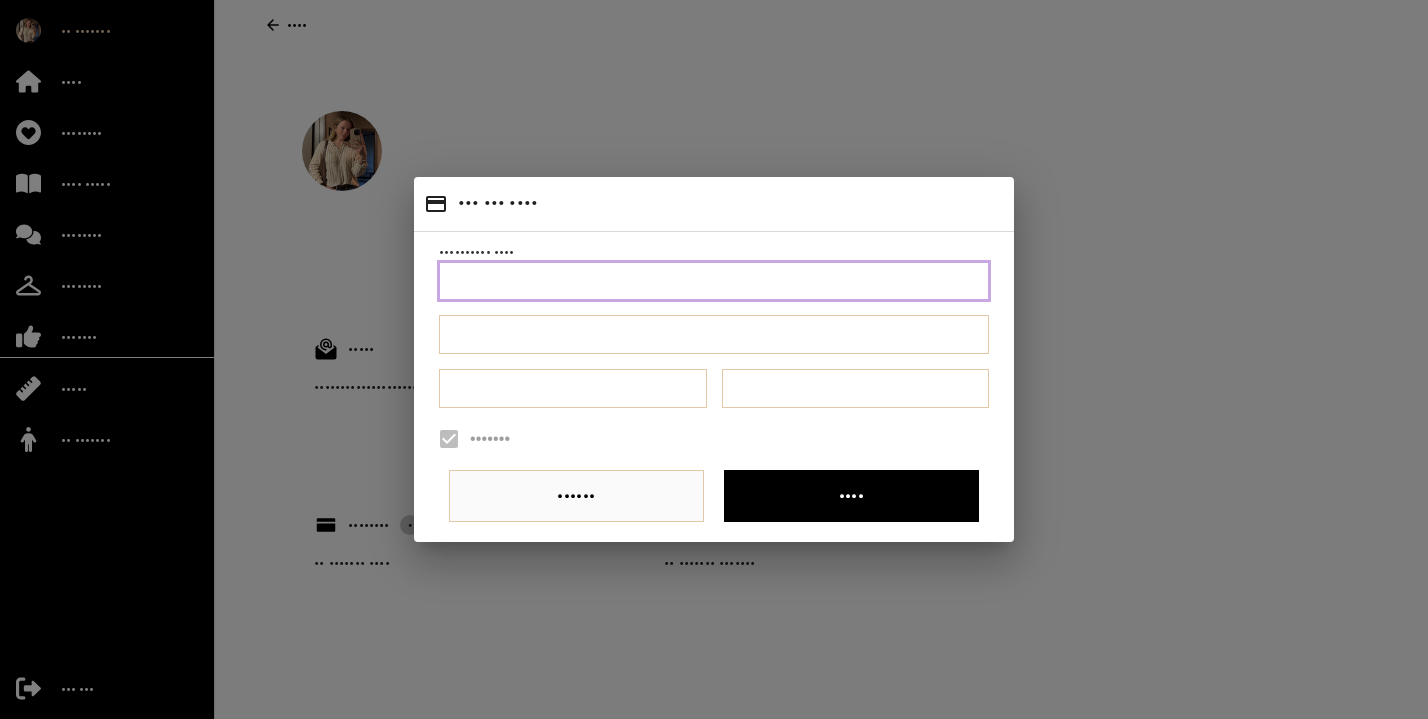 click at bounding box center [714, 281] 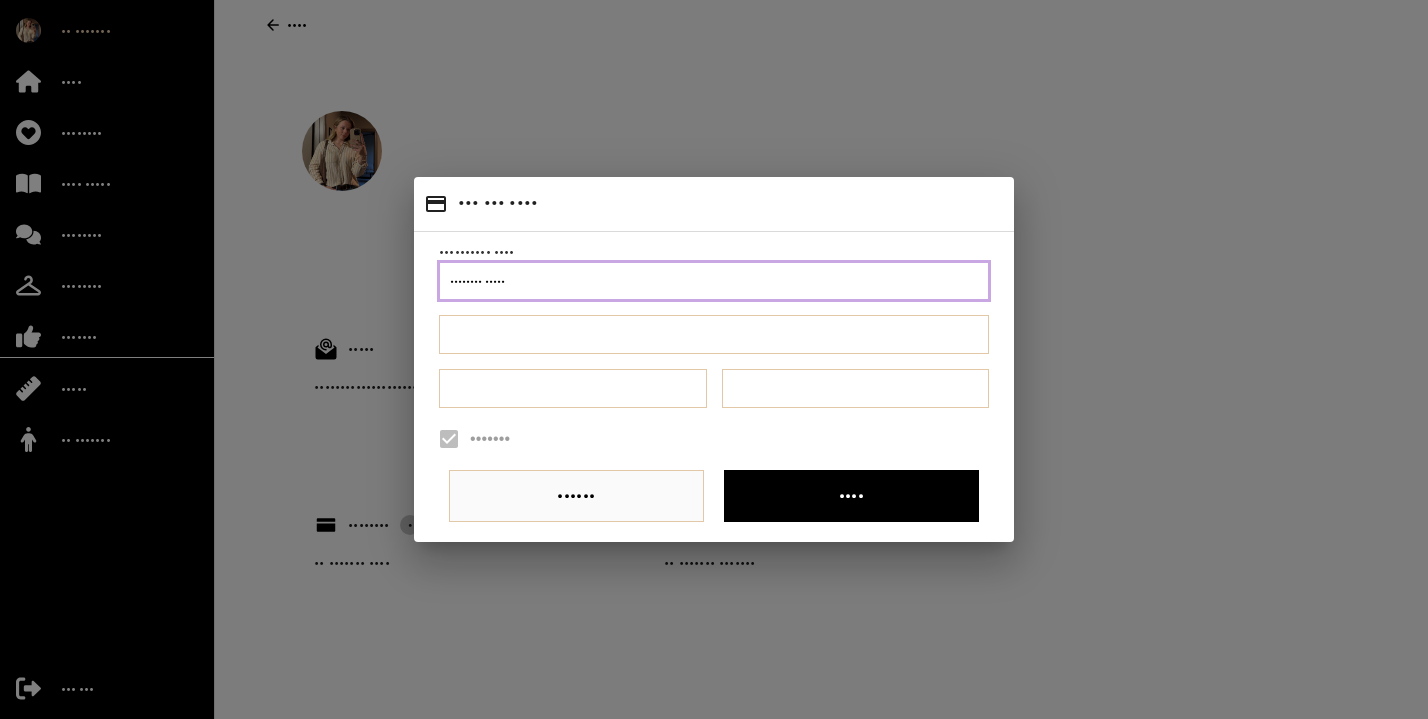 type on "•••••••• •••••" 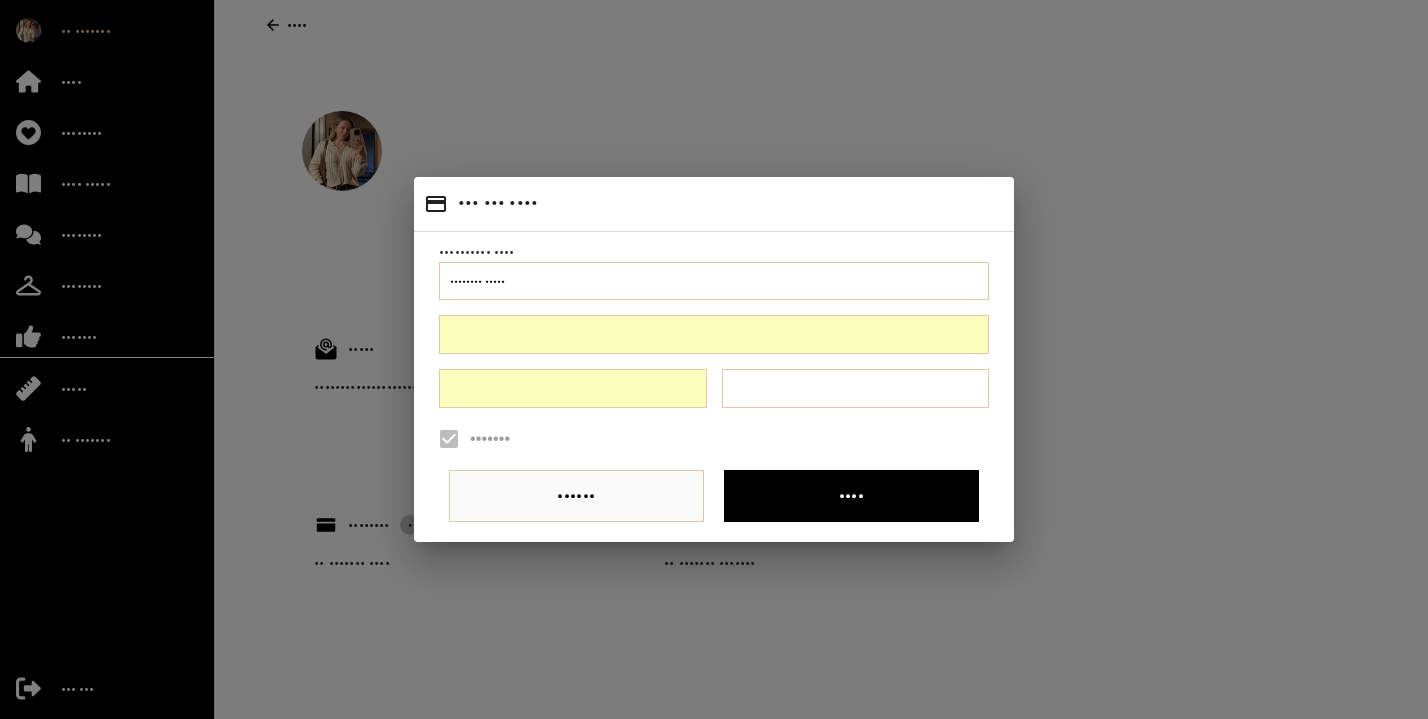 click at bounding box center (856, 388) 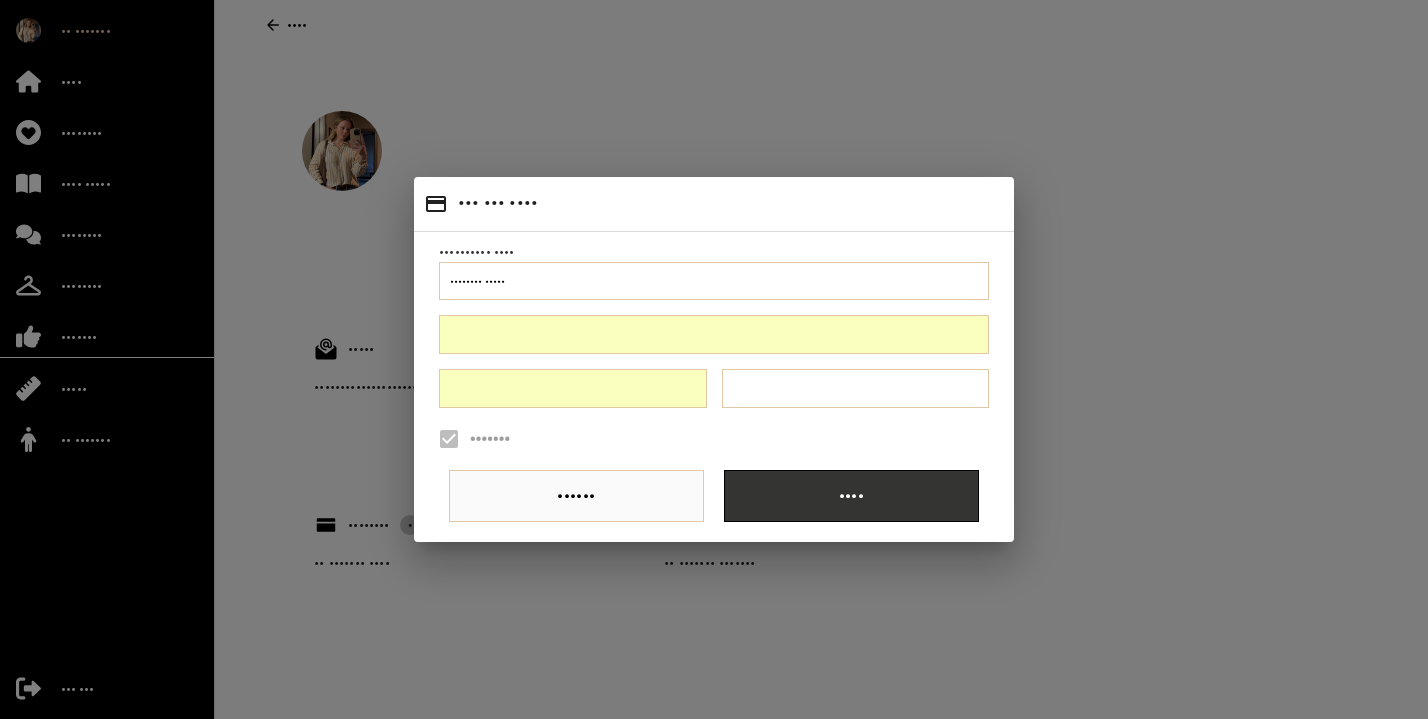click on "••••" at bounding box center (851, 496) 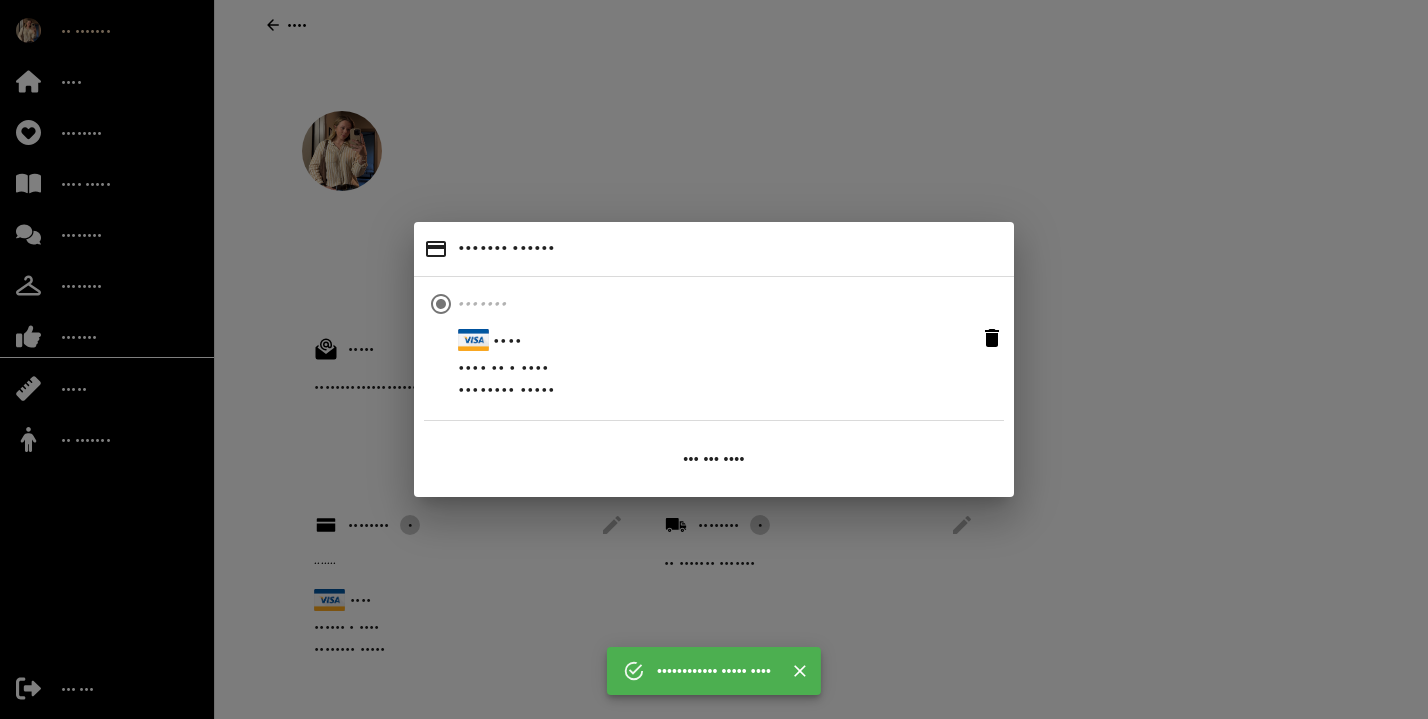 click on "••••••• •••••• •••••••   •••• ••••   •• • •••• •••••••• ••••• ••• ••• ••••" at bounding box center [714, 359] 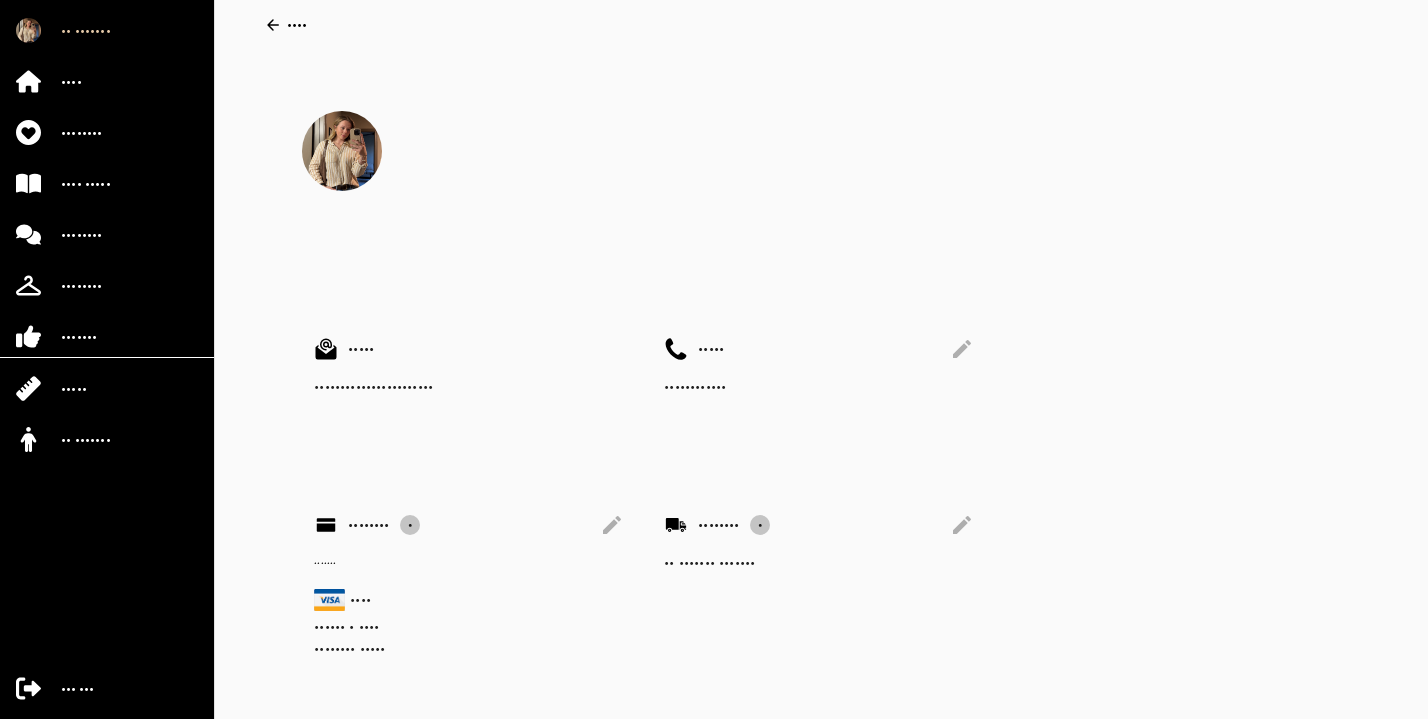 click at bounding box center [962, 349] 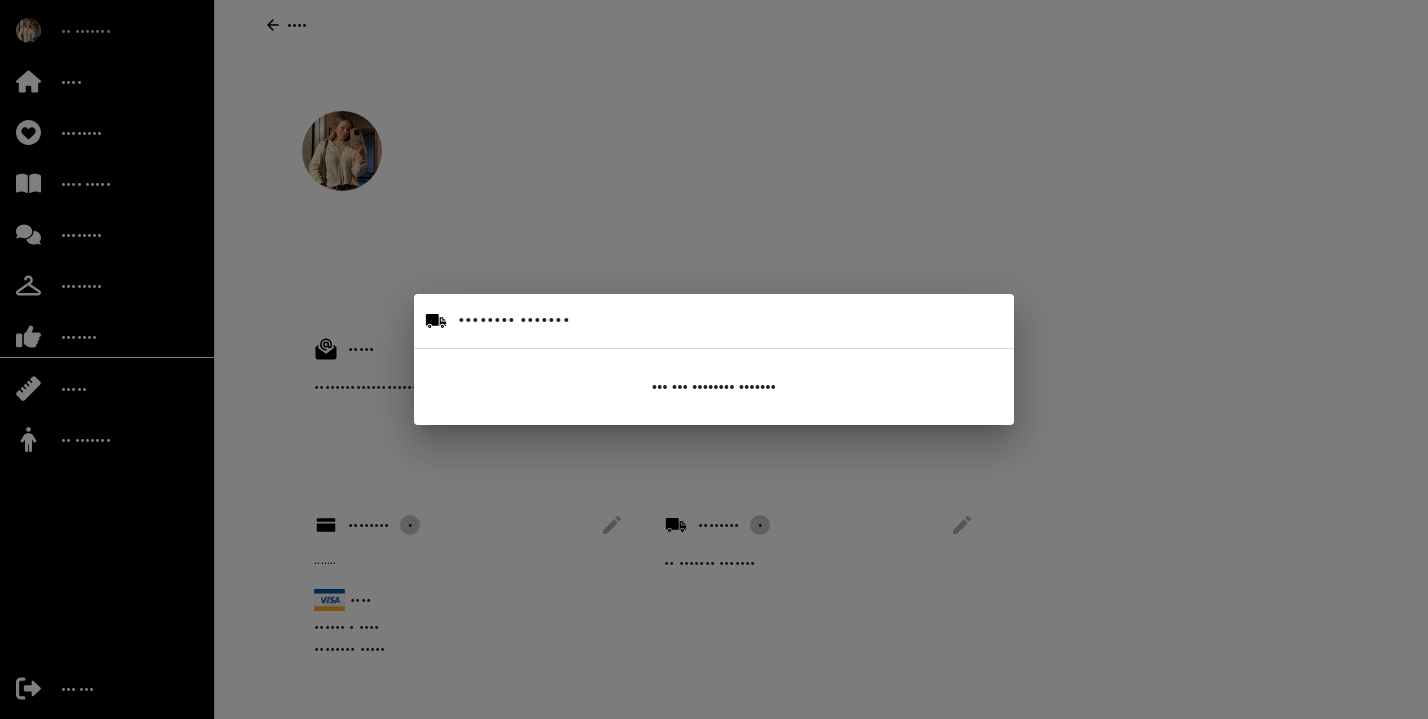click on "••• ••• •••••••• •••••••" at bounding box center (714, 387) 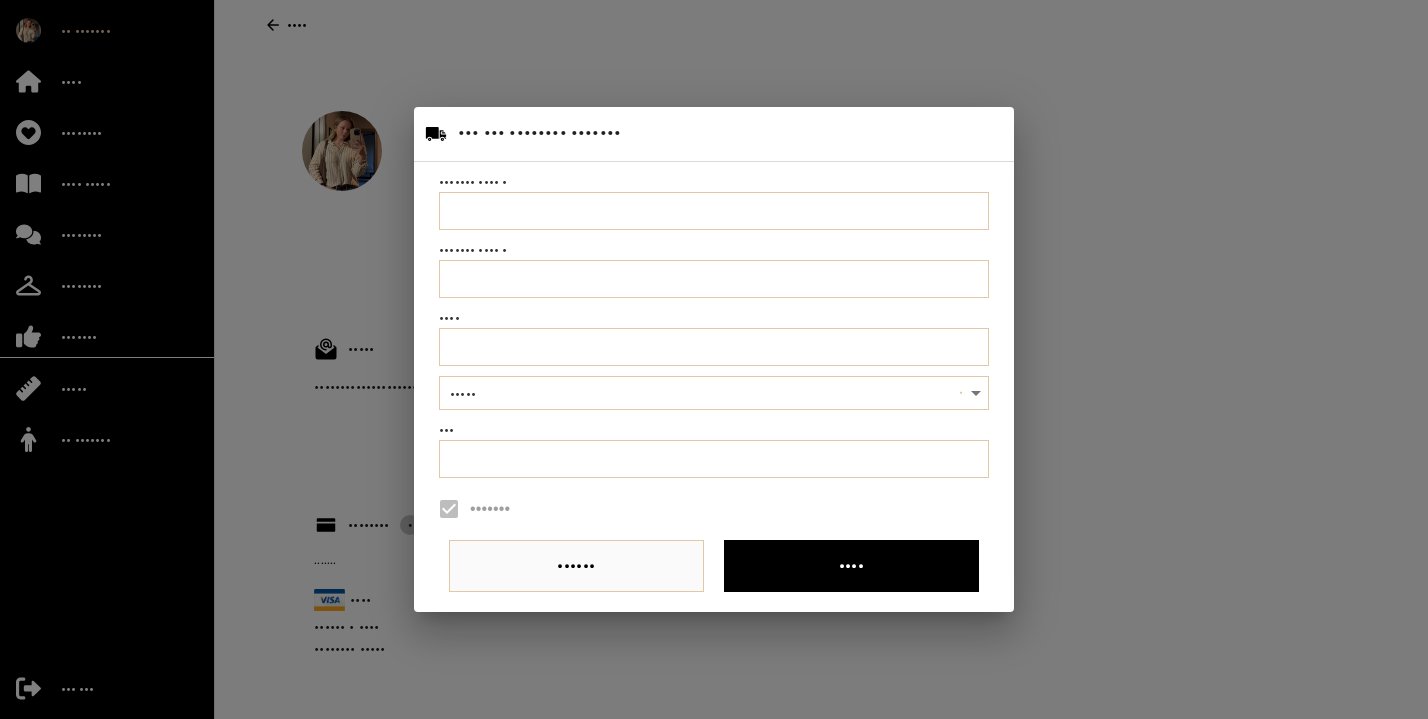click on "••••••• •••• •" at bounding box center (714, 182) 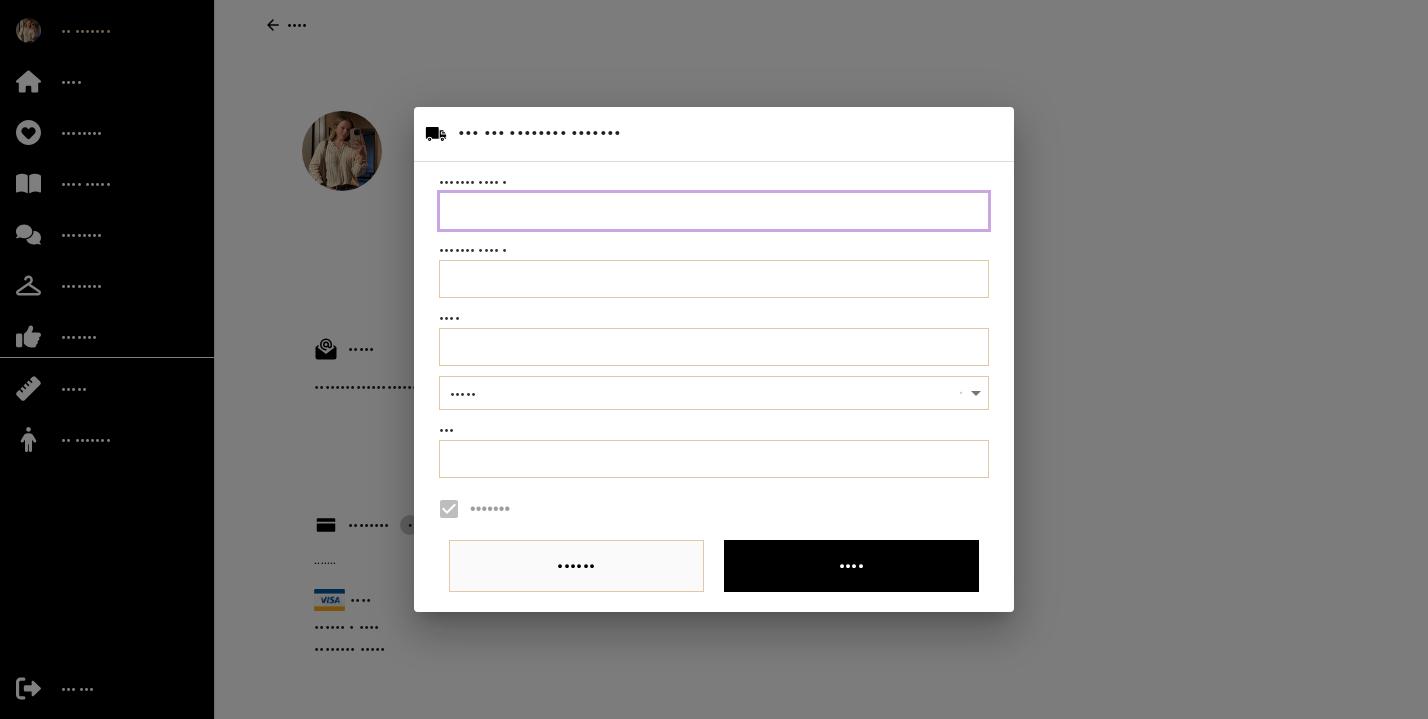 click at bounding box center [714, 211] 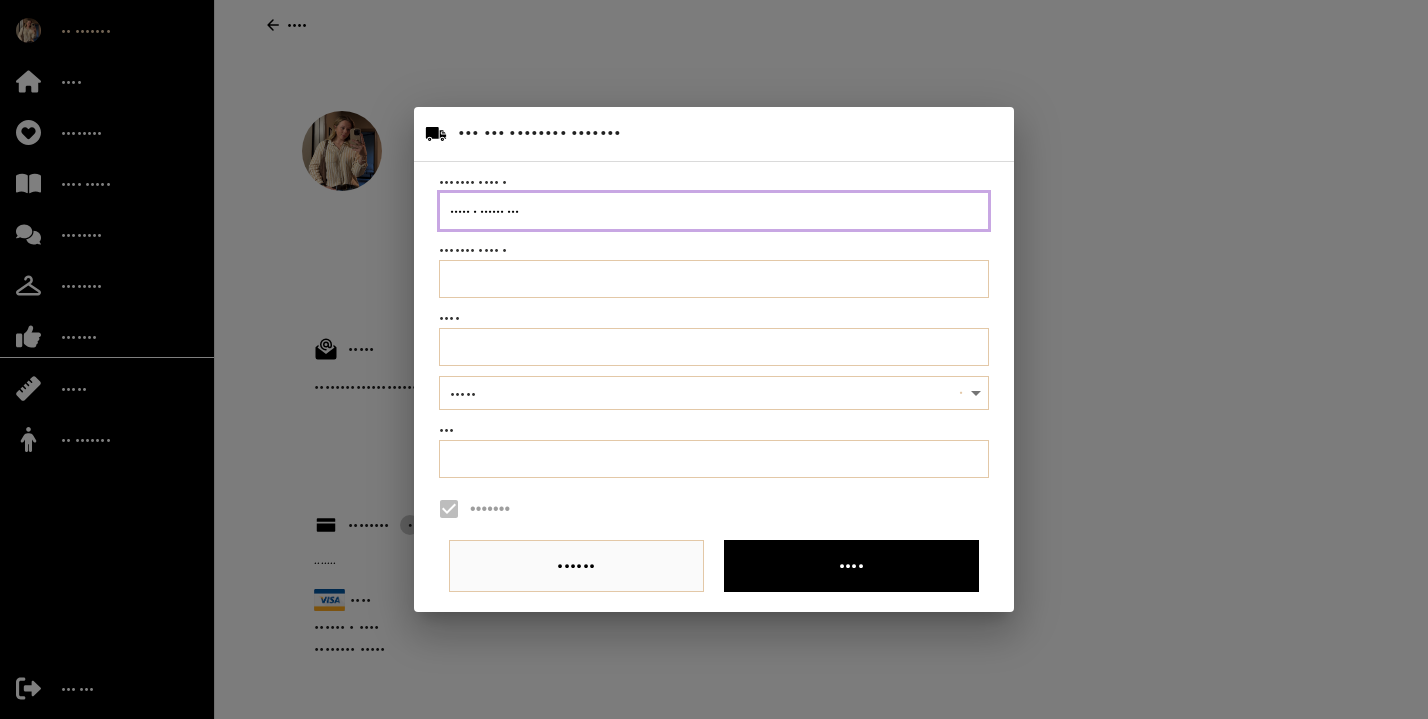type on "••••• • •••••• •••" 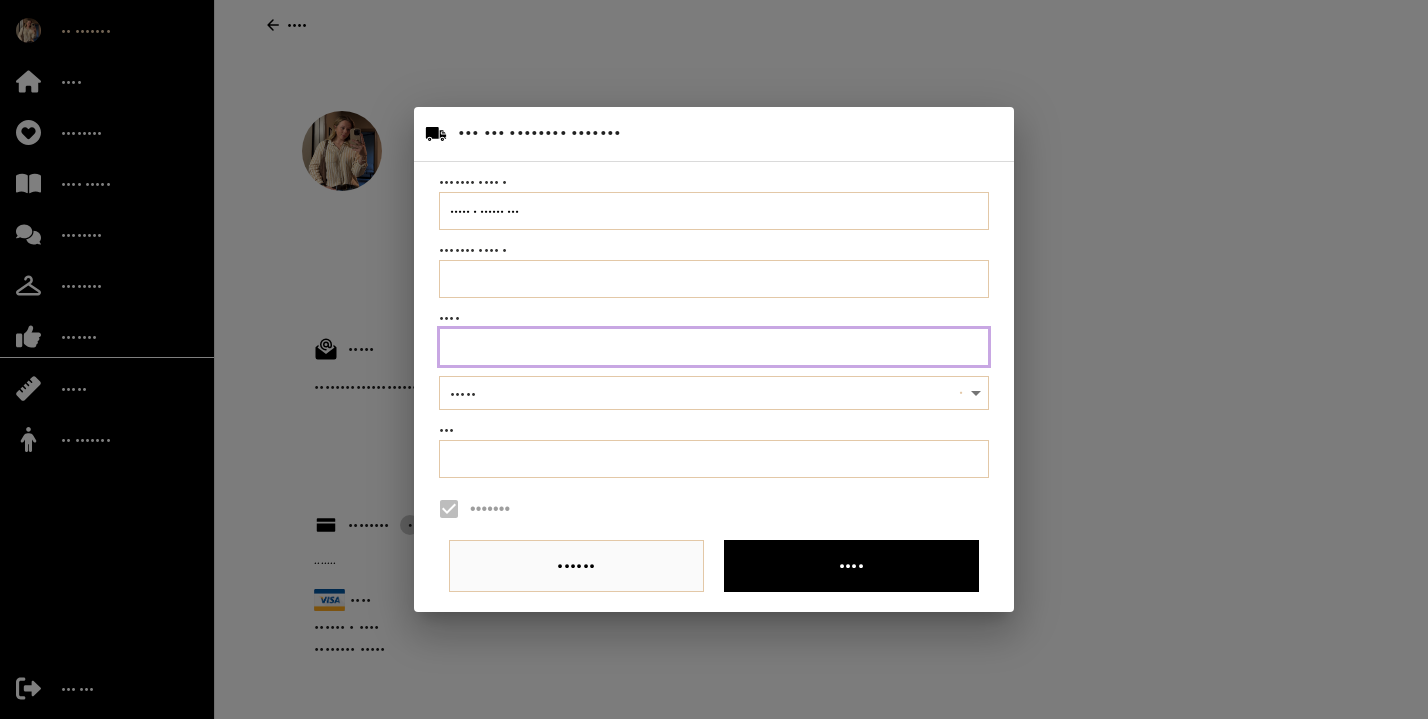 click at bounding box center [714, 347] 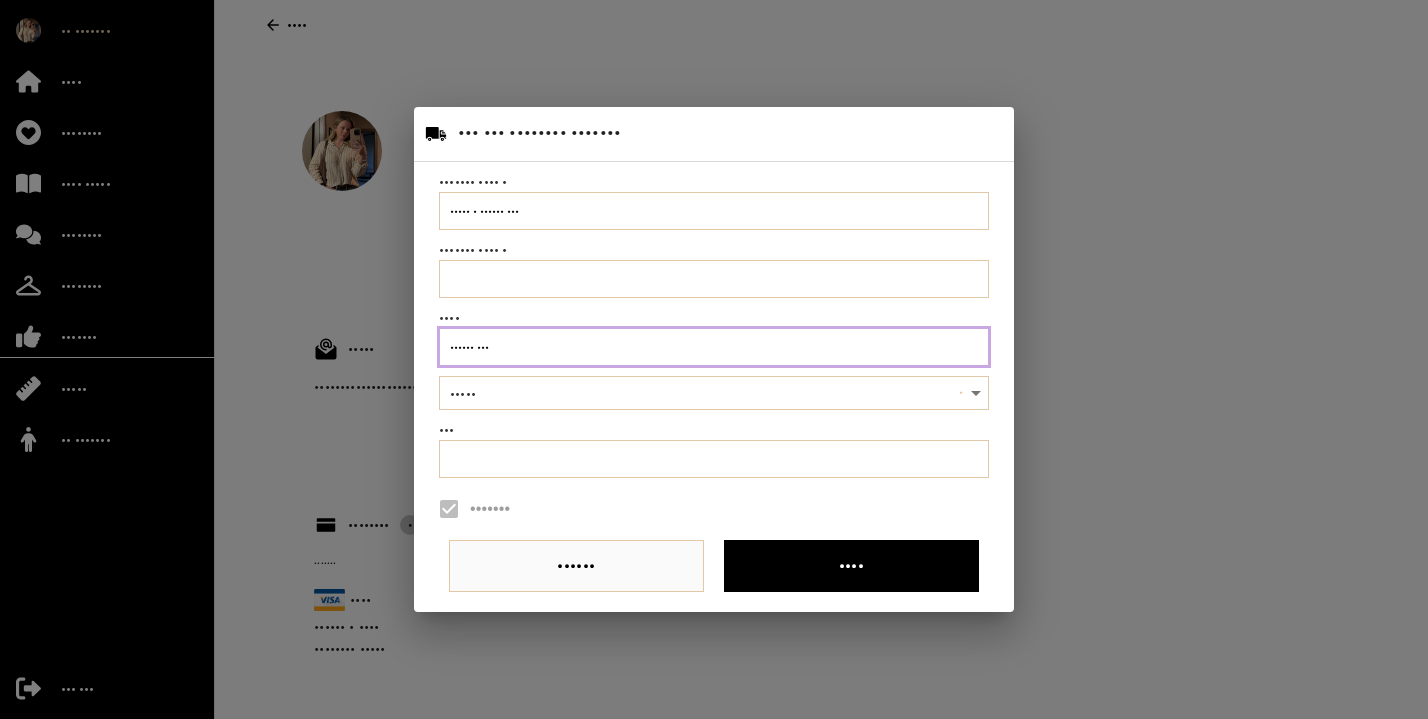 type on "•••••• •••" 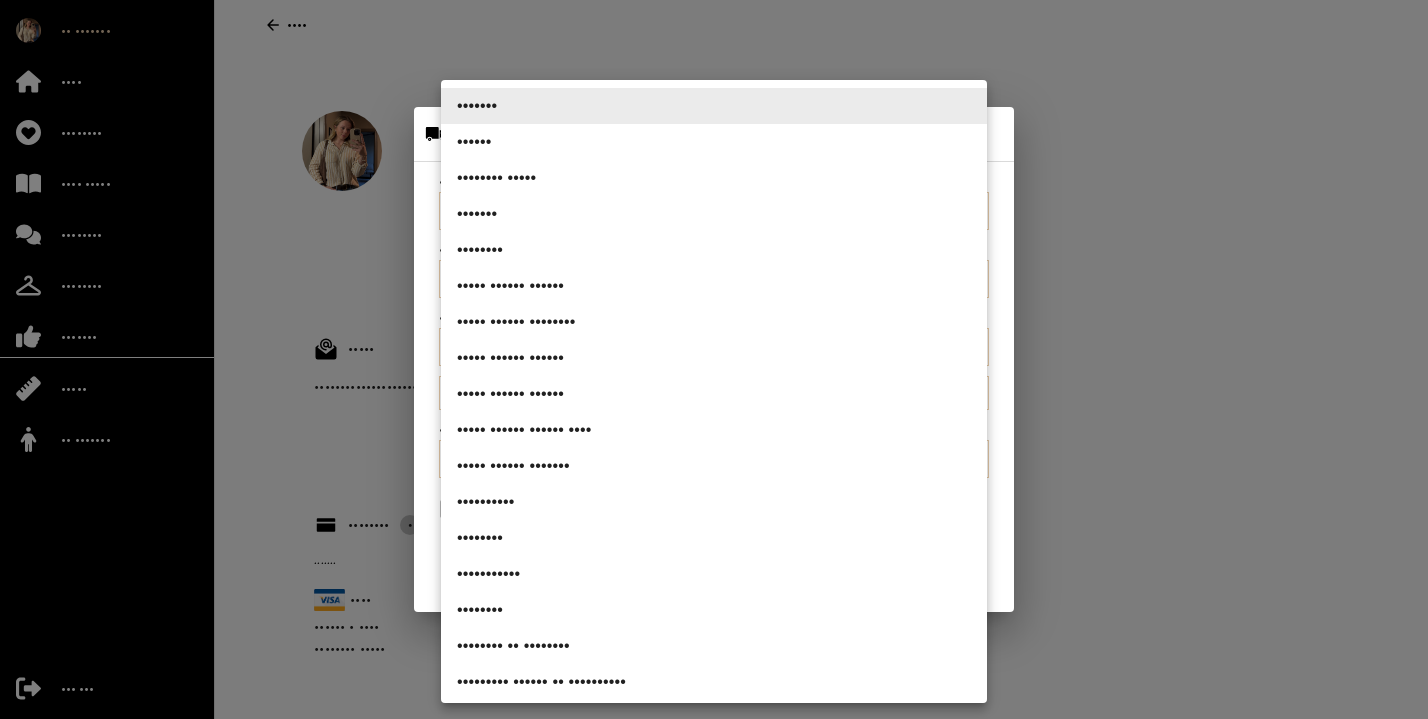 click on "•••••• ••••• •• ••••••• •••• •••••••• •••• ••••• •••••••• •••••••• ••••••• ••••• •• ••••••• ••• ••• •••• ••••• ••••••••••••••••••••••• ••••• •••••••••••• •••••••• • ••••••• •••• •••• •• • •••• •••••••• ••••• •••••••• • •• ••••••• ••••••• •••••••••• ••• ••• •••••••• ••••••• ••••••• •••• • ••••• • •••••• ••• ••••••• •••• • •••• •••••• ••• ••••• • ••• ••••••• •••••• •••• ••••••• •••••• •••••••• ••••• ••••••• •••••••• ••••• •••••• •••••• ••••• •••••• •••••••• ••••• •••••• •••••• ••••• •••••• •••••• ••••• •••••• •••••• •••• ••••• •••••• ••••••• •••••••••• •••••••• ••••••••••• •••••••• •••••••• •• •••••••• ••••••••• •••••• •• •••••••••• ••••••• ••••••• •••• •••••• ••••• •••••••• ••••••• •••• •••••• •••••••• ••••••••• ••••• •••••••• ••••••• •••••••• ••••••••••••• •••••••• ••••••••• ••••••••••• •••••••• ••••••• •••••••• •••••• ••• ••••••••• ••• •••••• ••• •••••• ••• •••• ••••• •••••••• ••••• •••••• •••••••• ••••••• ••••••• •••• •••••••• •••••• ••••• •••••••••••• •••••• •••• ••••• •••••• ••••• •••••••• ••••• ••••••" at bounding box center [714, 346] 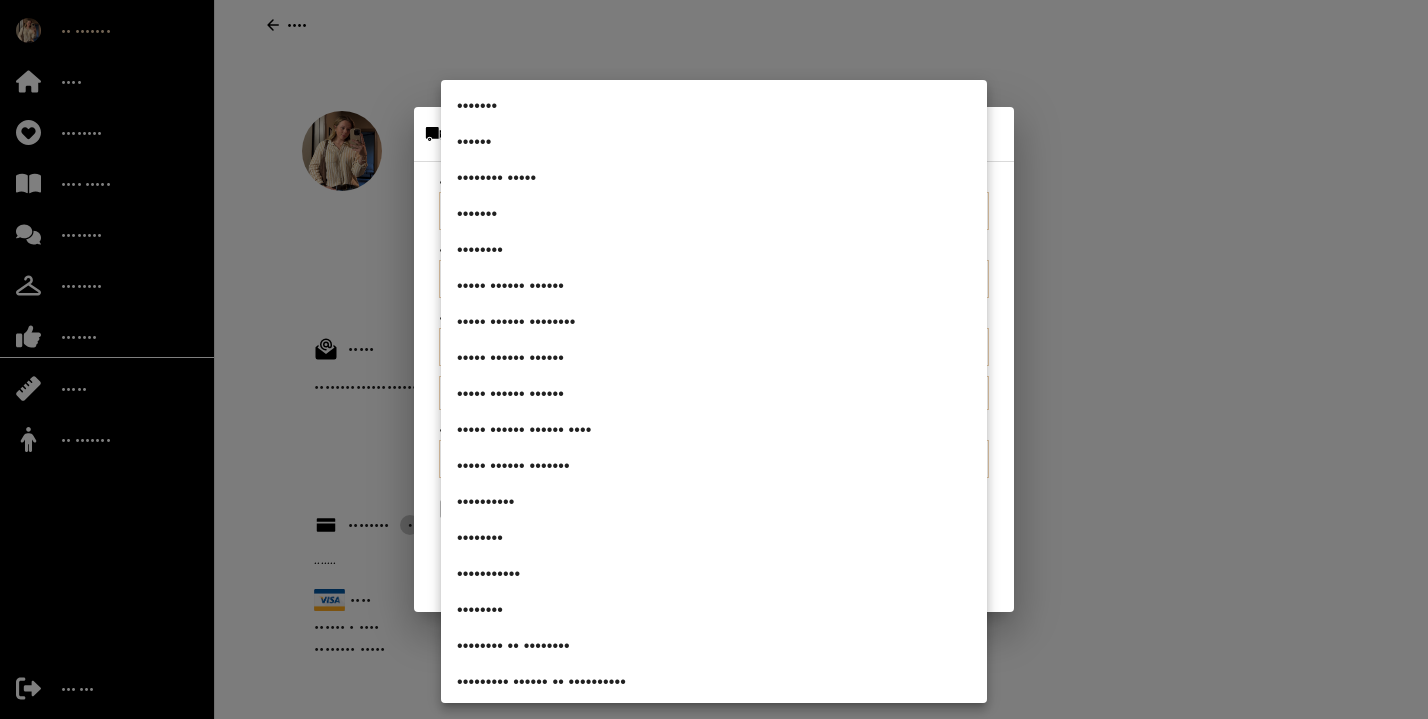 type 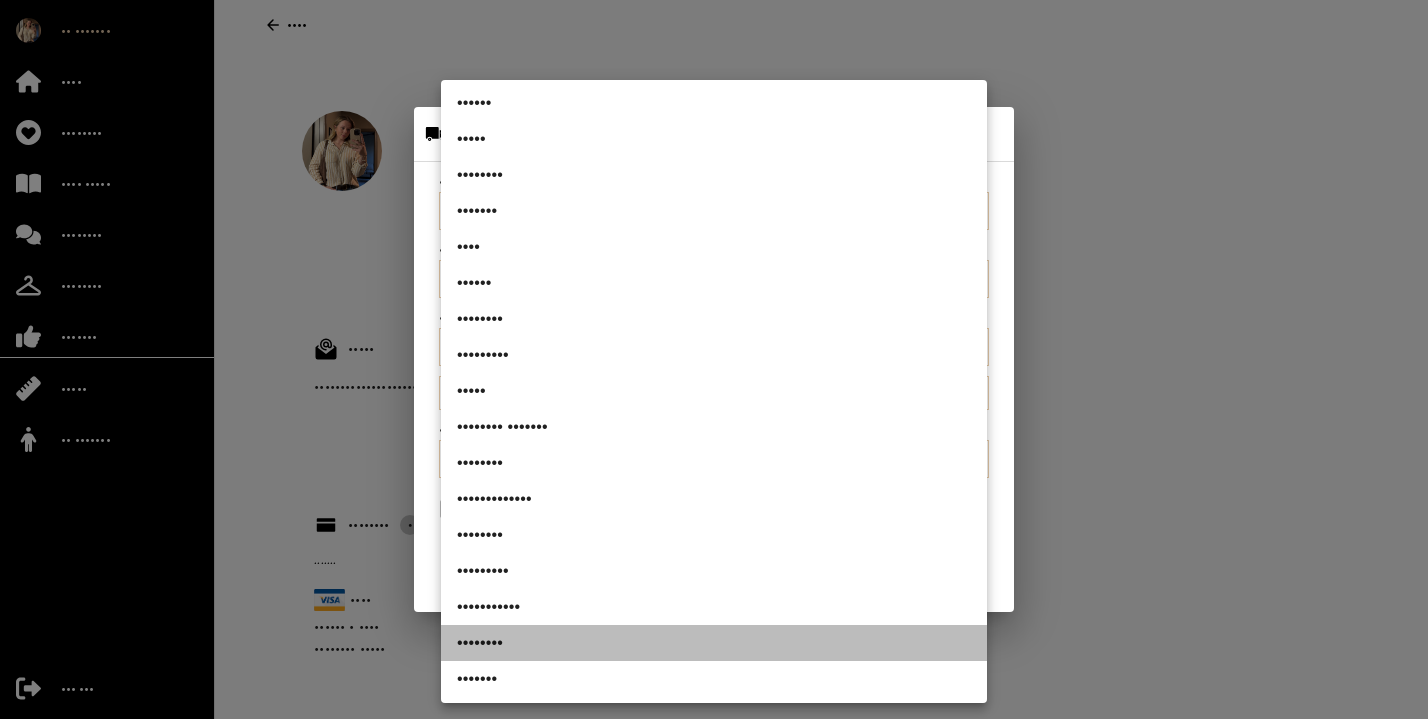 click on "••••••••" at bounding box center (714, 643) 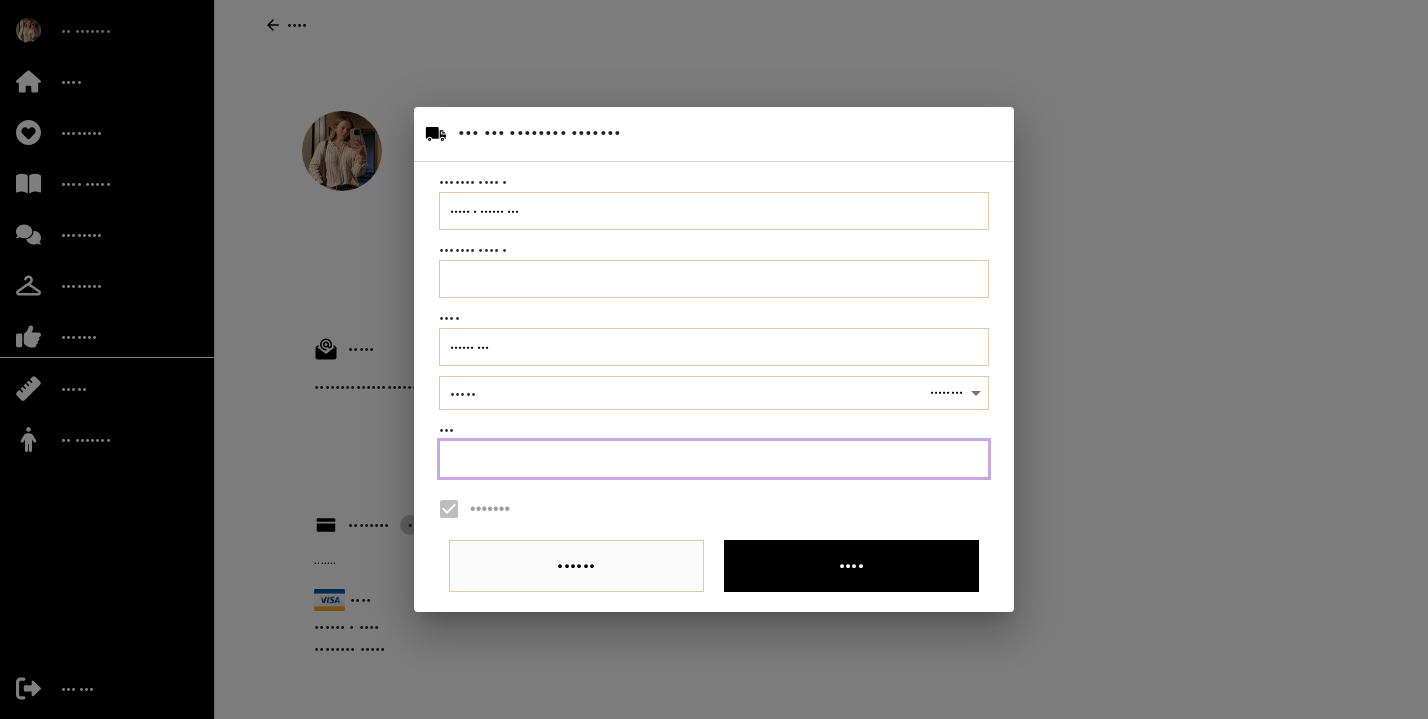 click at bounding box center (714, 459) 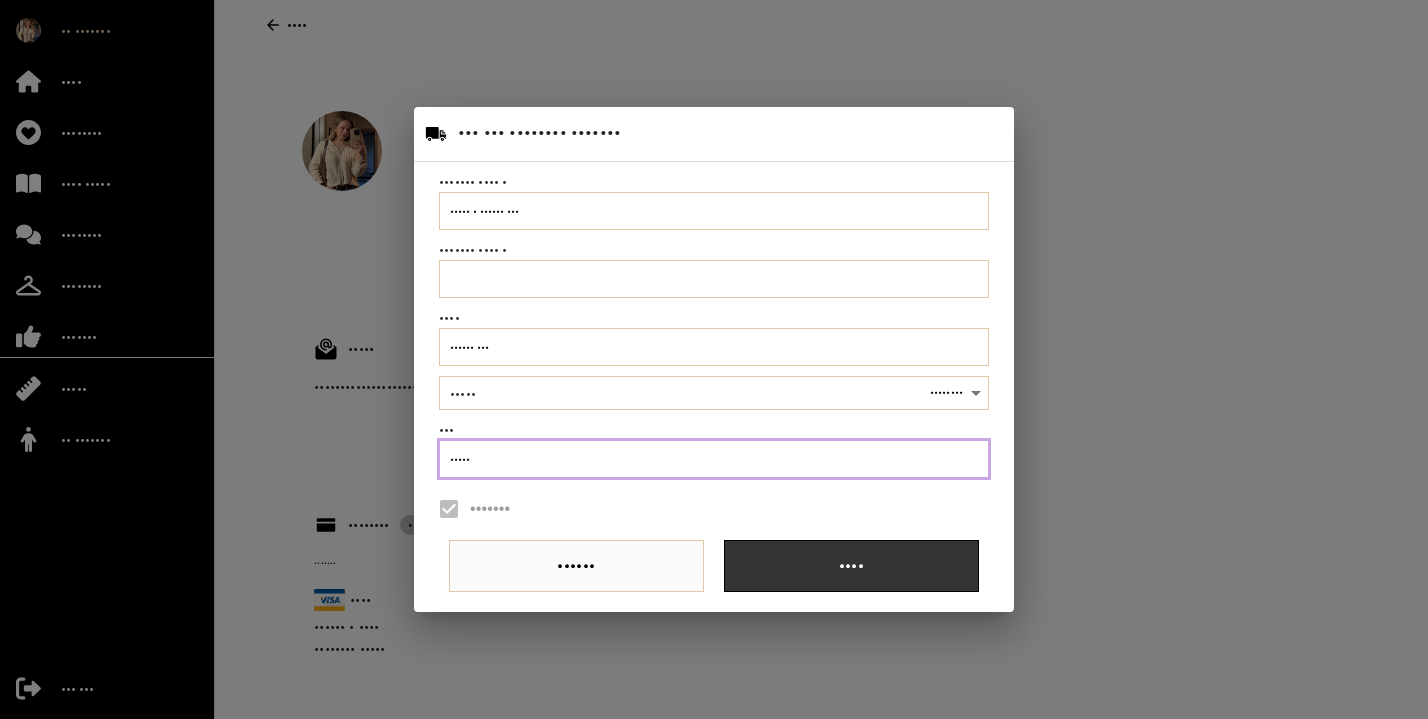 type on "•••••" 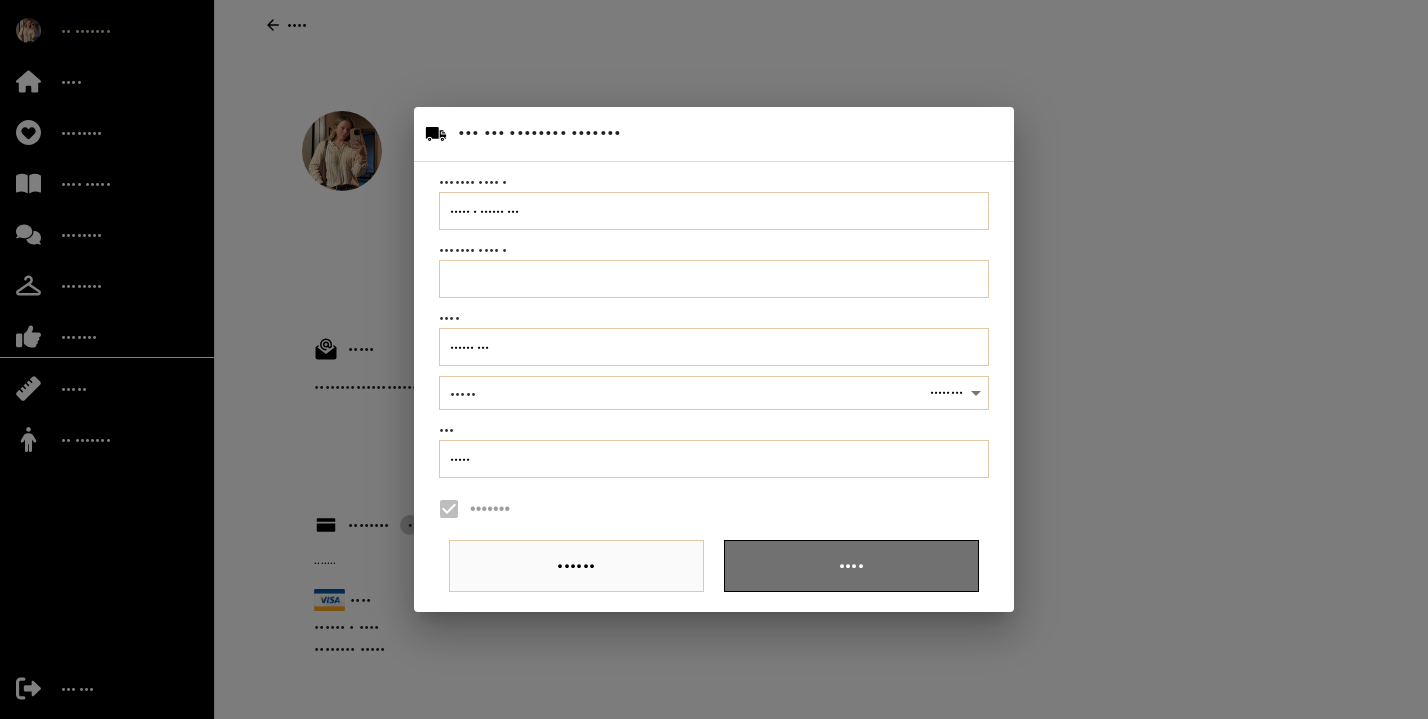click on "••••" at bounding box center [851, 566] 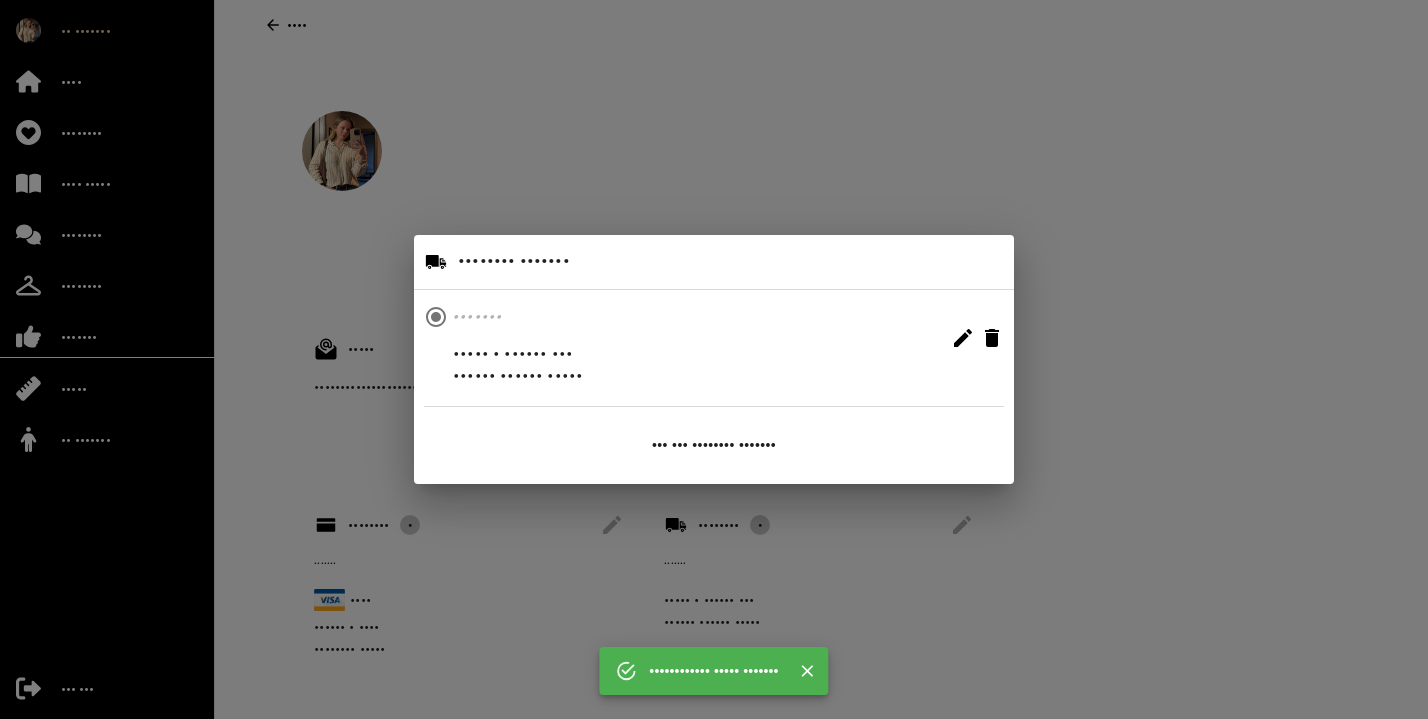 click on "•••••••• ••••••• ••••••• ••••• • •••••• ••• •••••• ••• • ••   ••••• ••• ••• •••••••• •••••••" at bounding box center [714, 359] 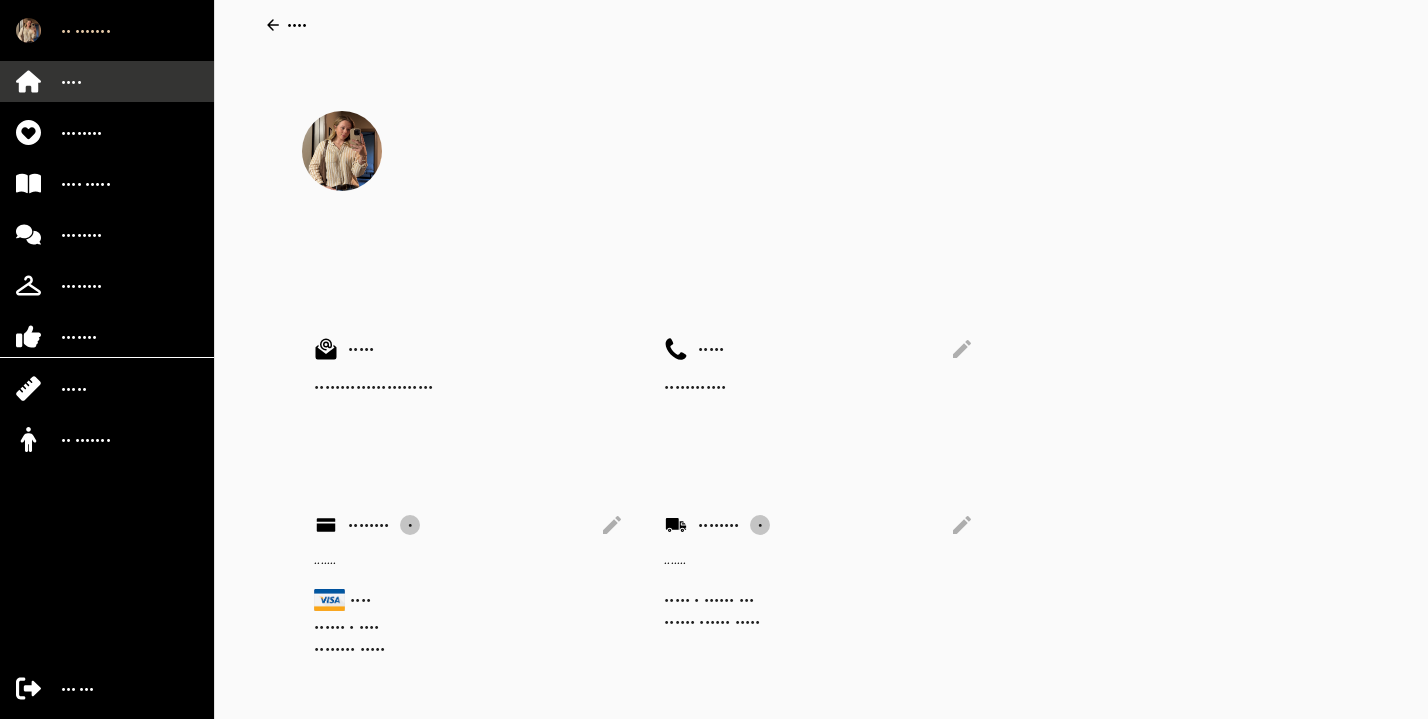 click on "••••" at bounding box center [107, 81] 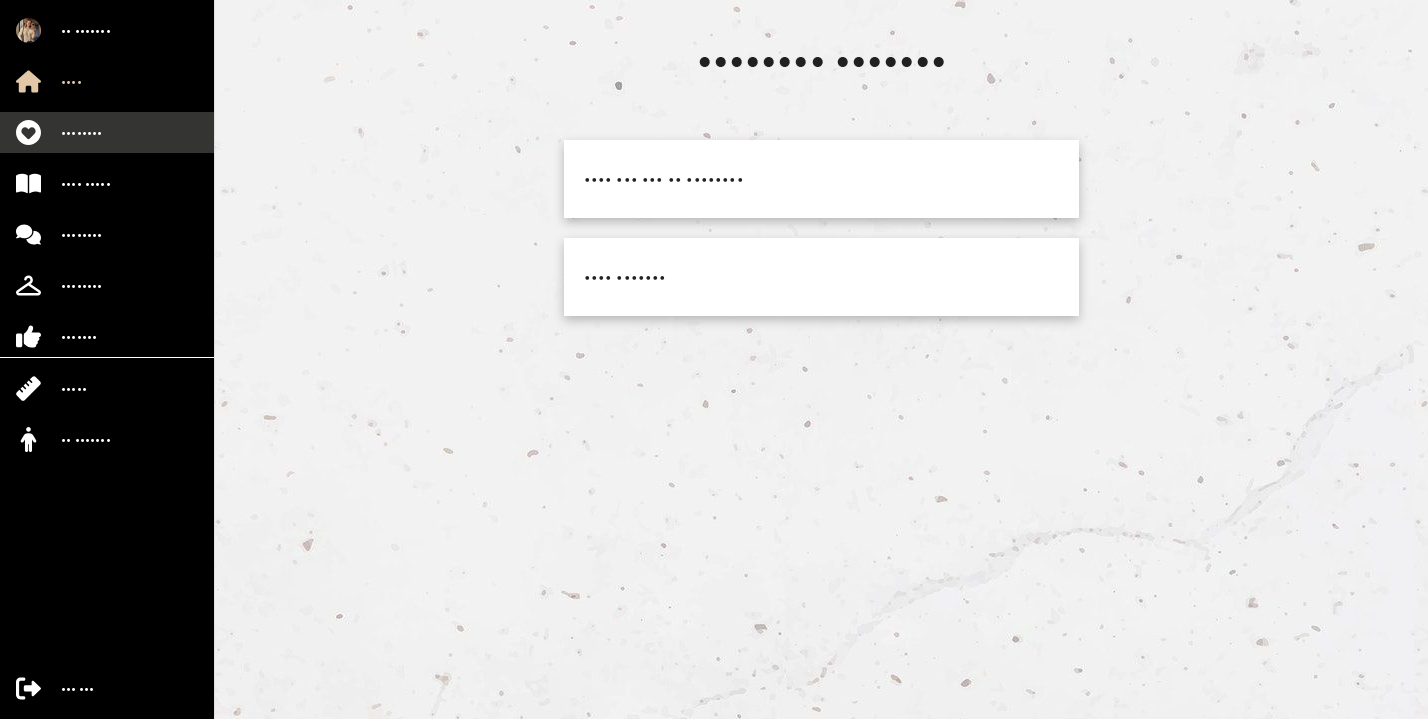 scroll, scrollTop: 0, scrollLeft: 0, axis: both 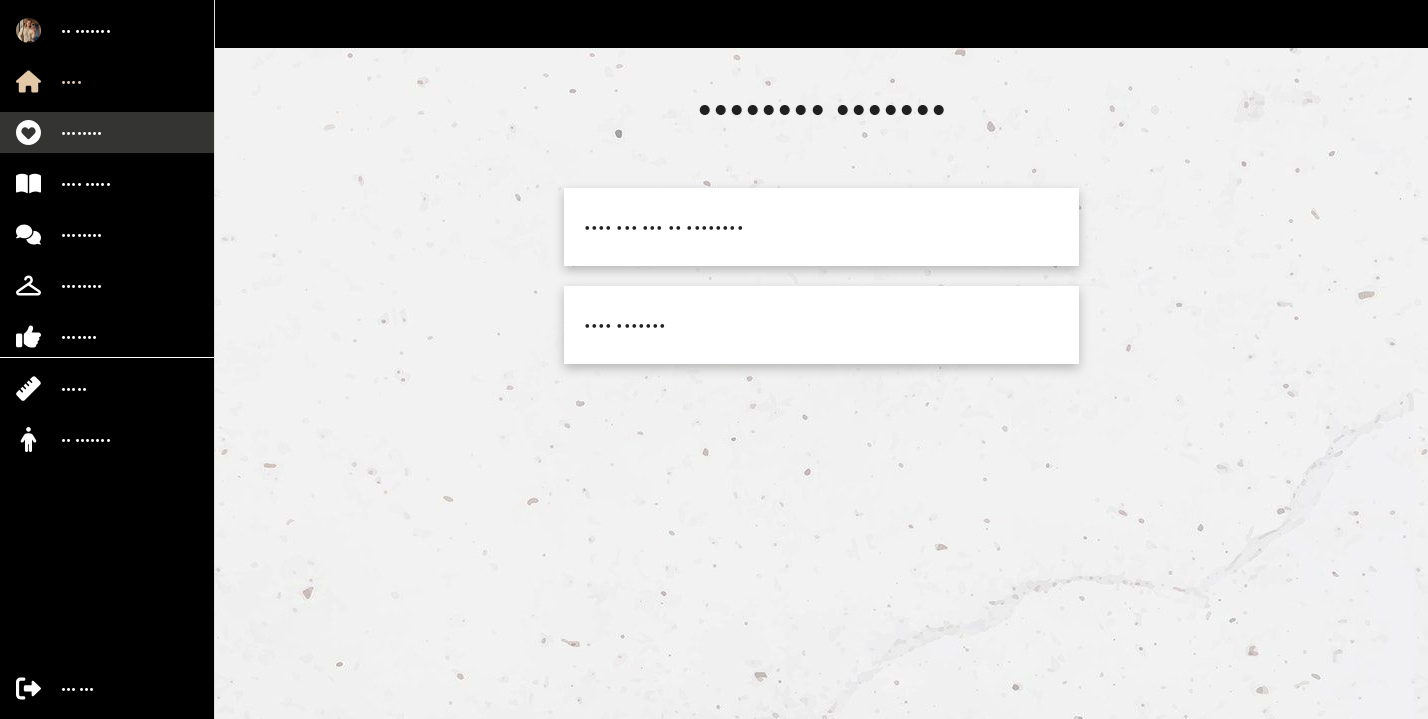 click on "••••••••" at bounding box center (107, 132) 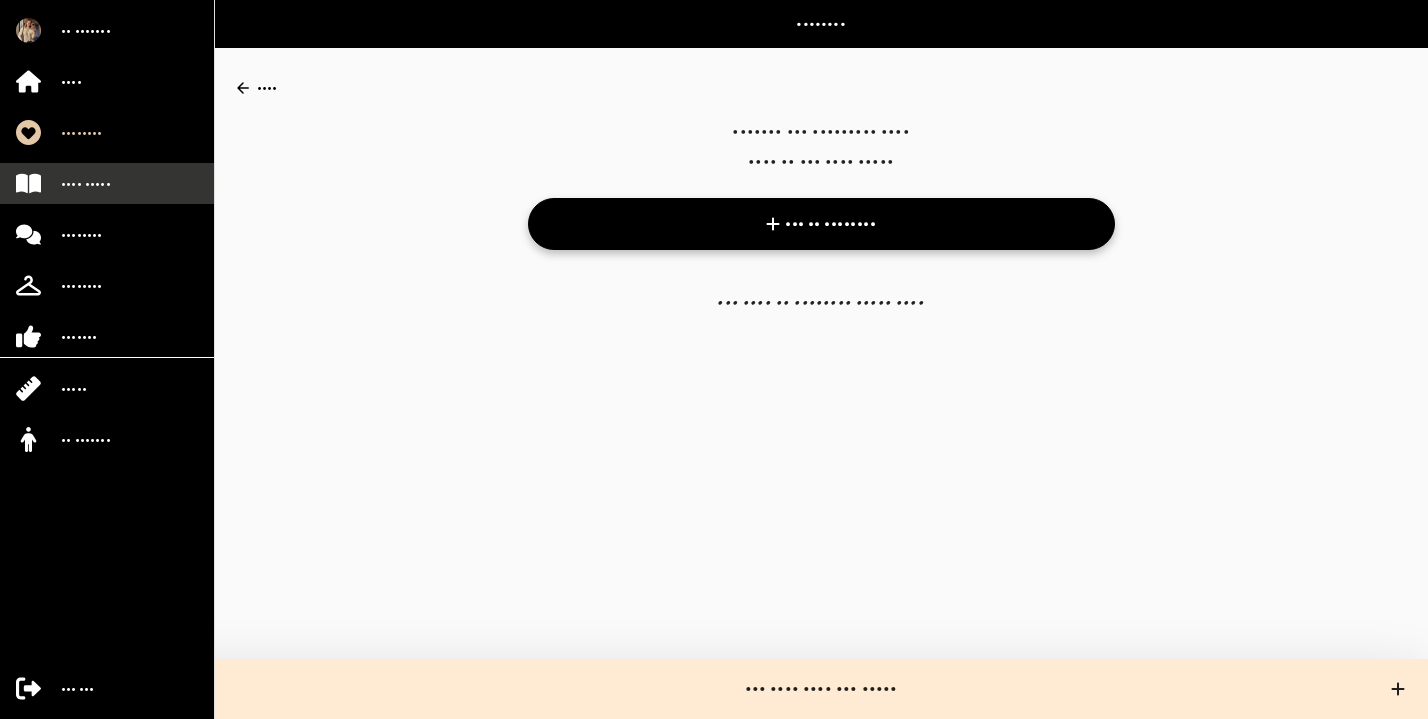 click on "•••• •••••" at bounding box center (86, 184) 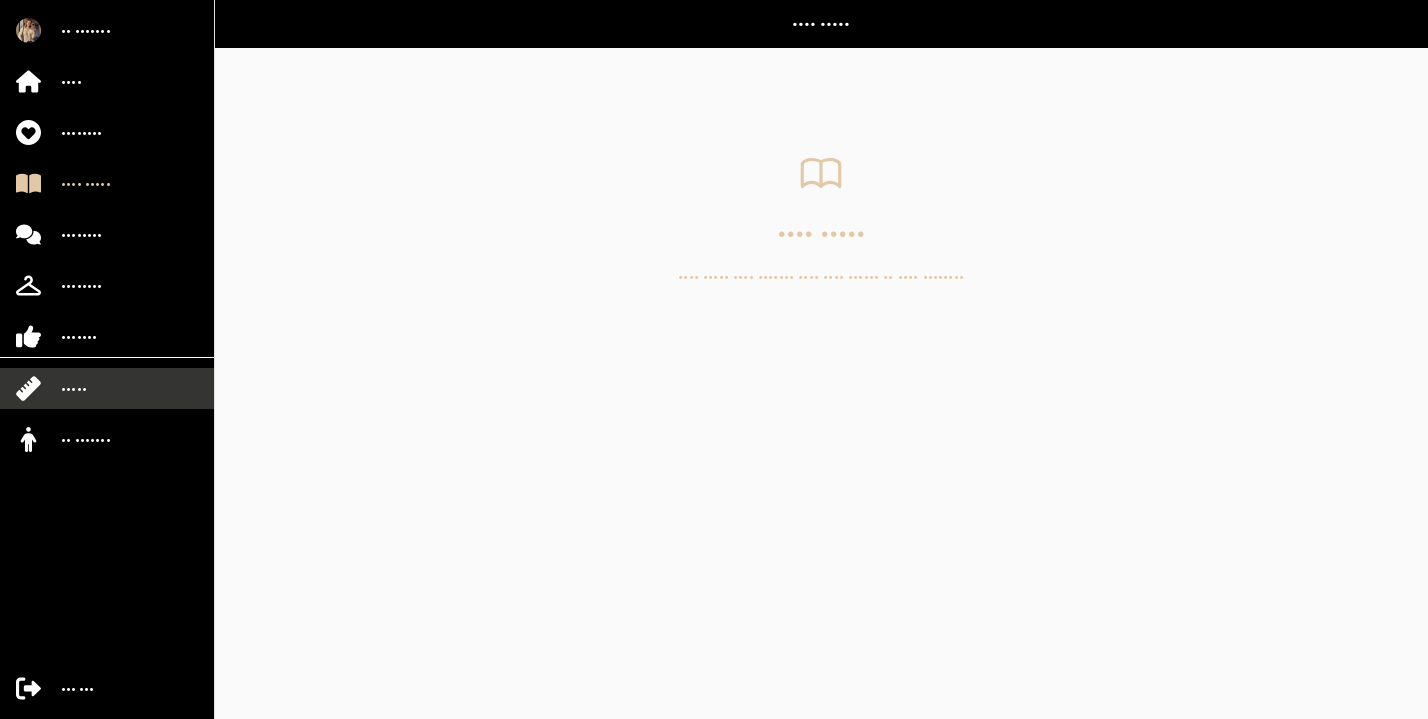 click on "•••••" at bounding box center [107, 388] 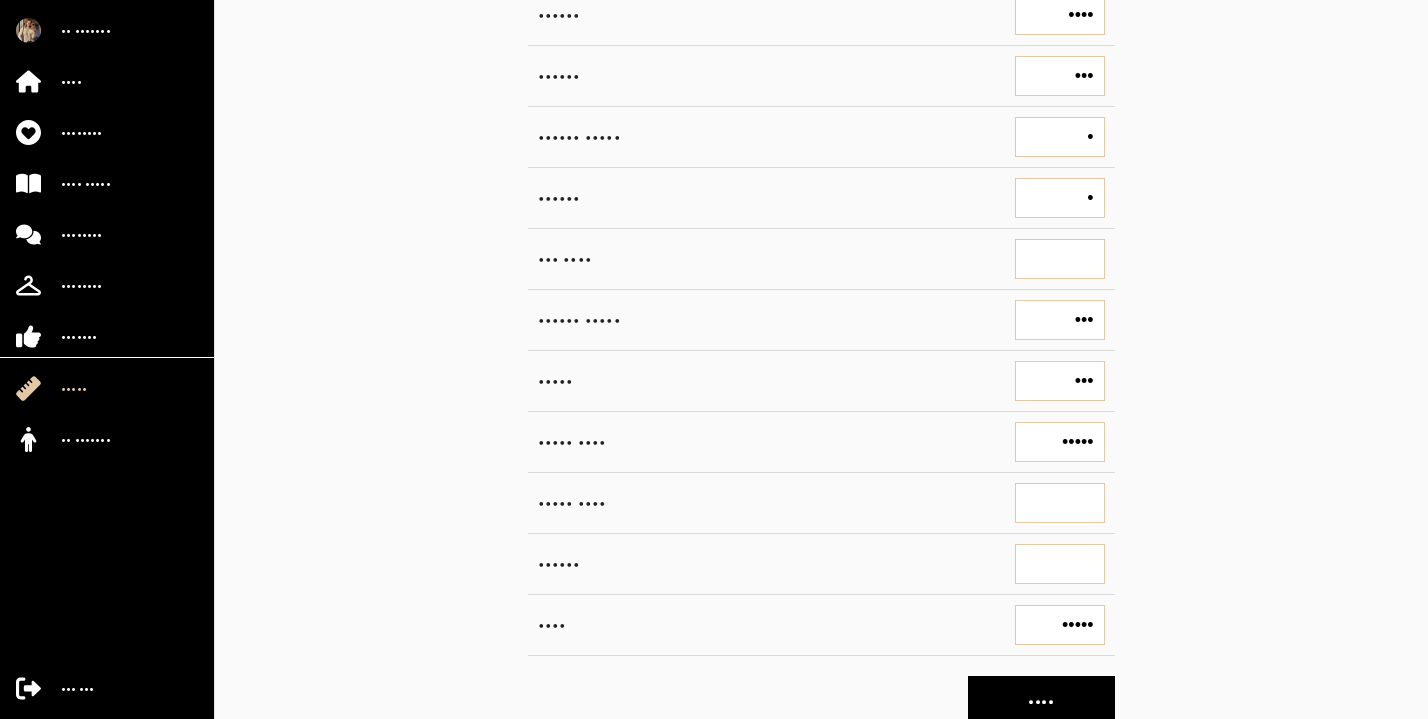 scroll, scrollTop: 203, scrollLeft: 0, axis: vertical 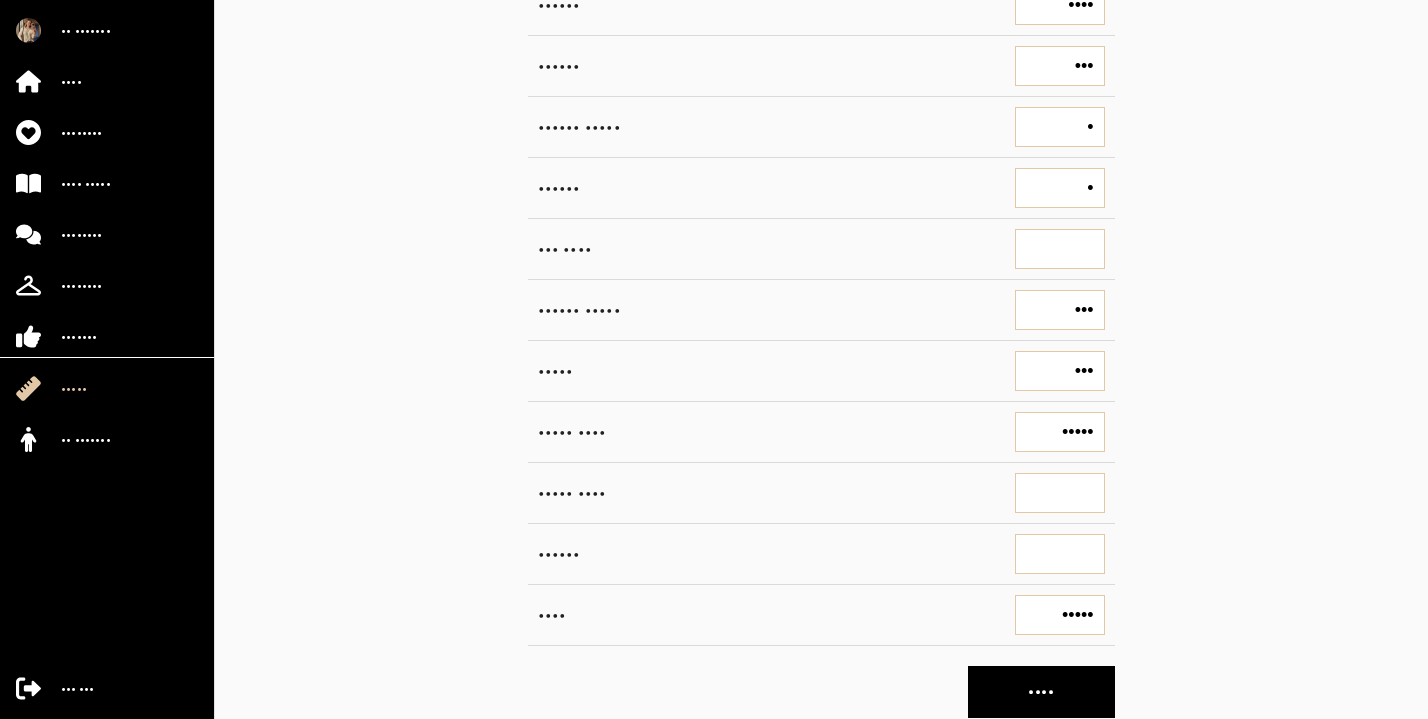 click on "•" at bounding box center [1060, 127] 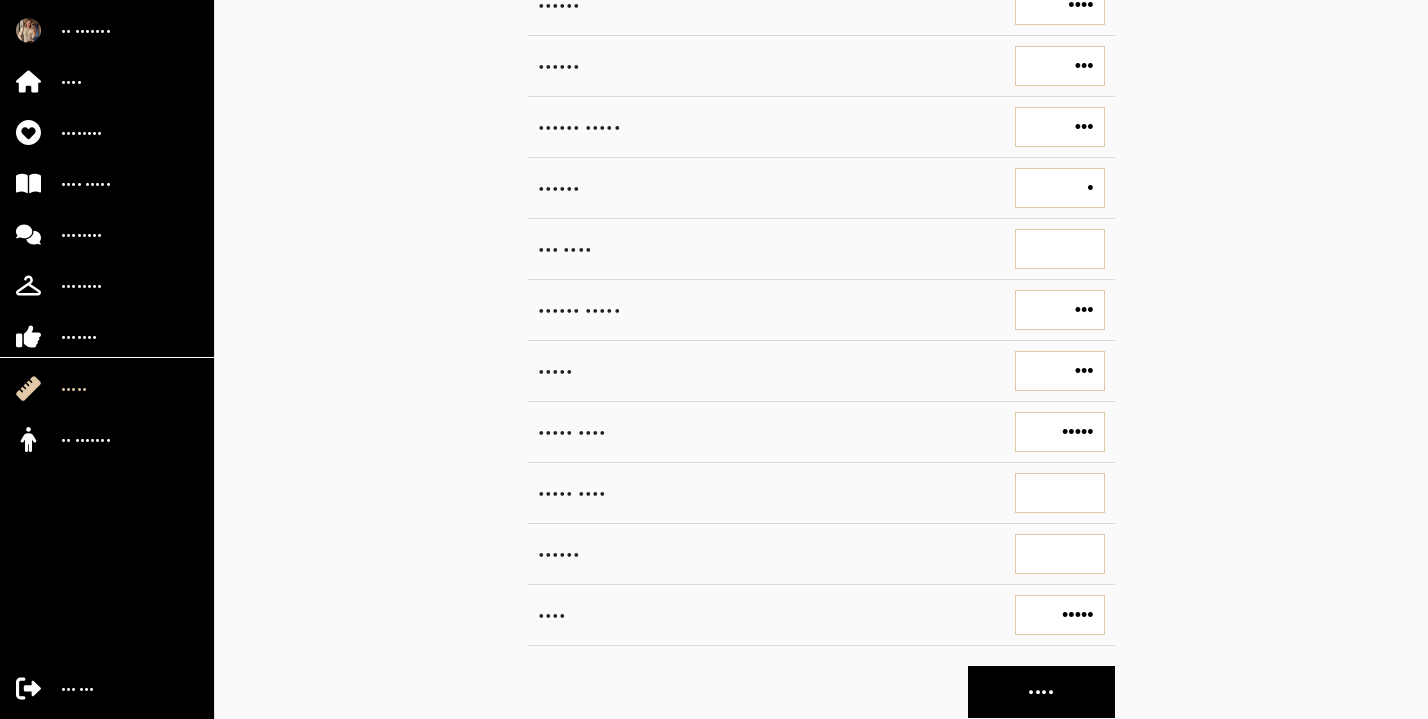 type on "•••" 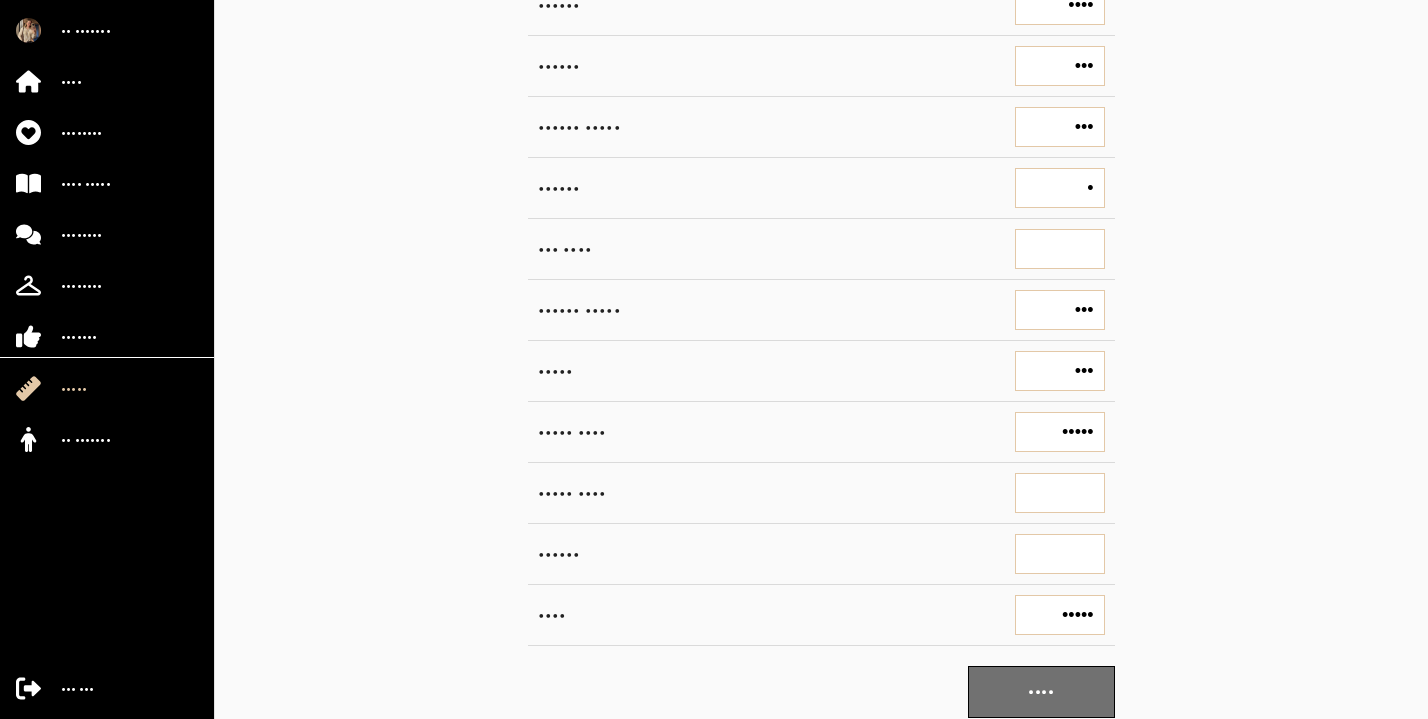 click on "••••" at bounding box center (1041, 692) 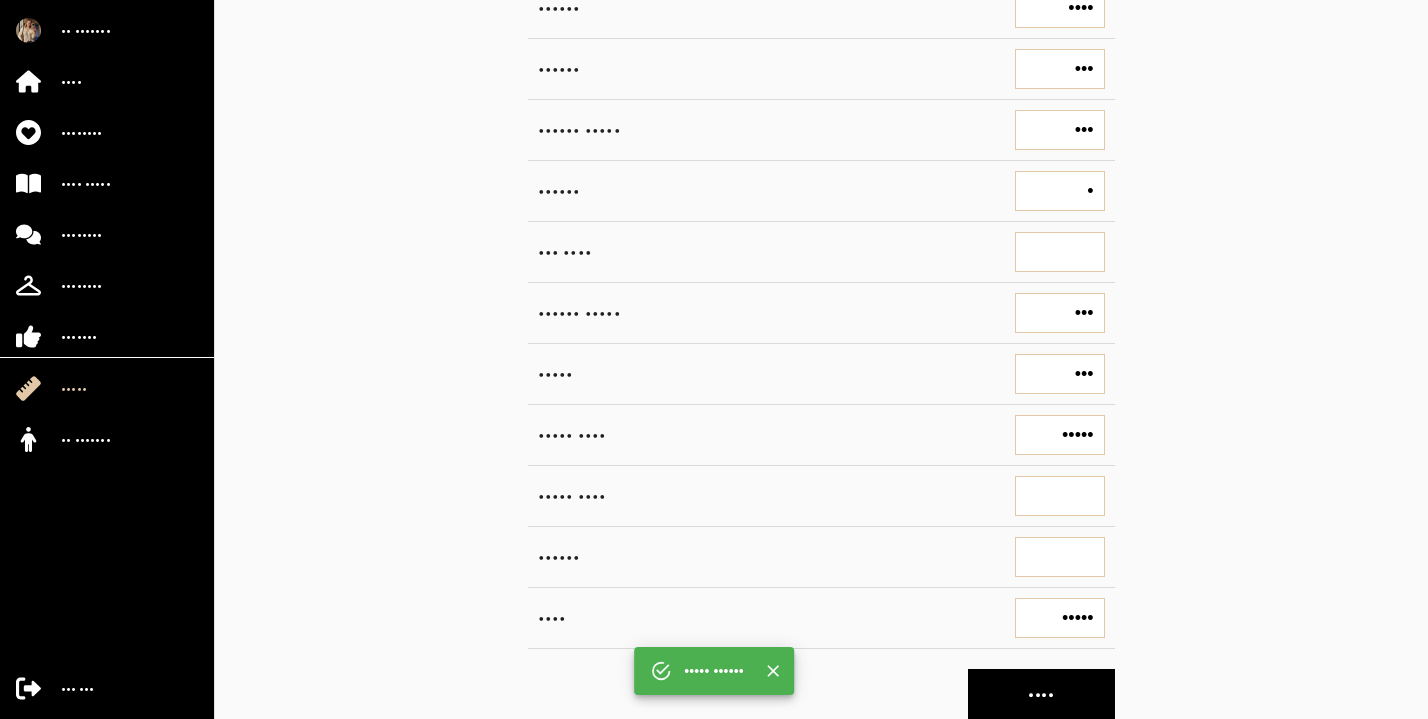 scroll, scrollTop: 215, scrollLeft: 0, axis: vertical 